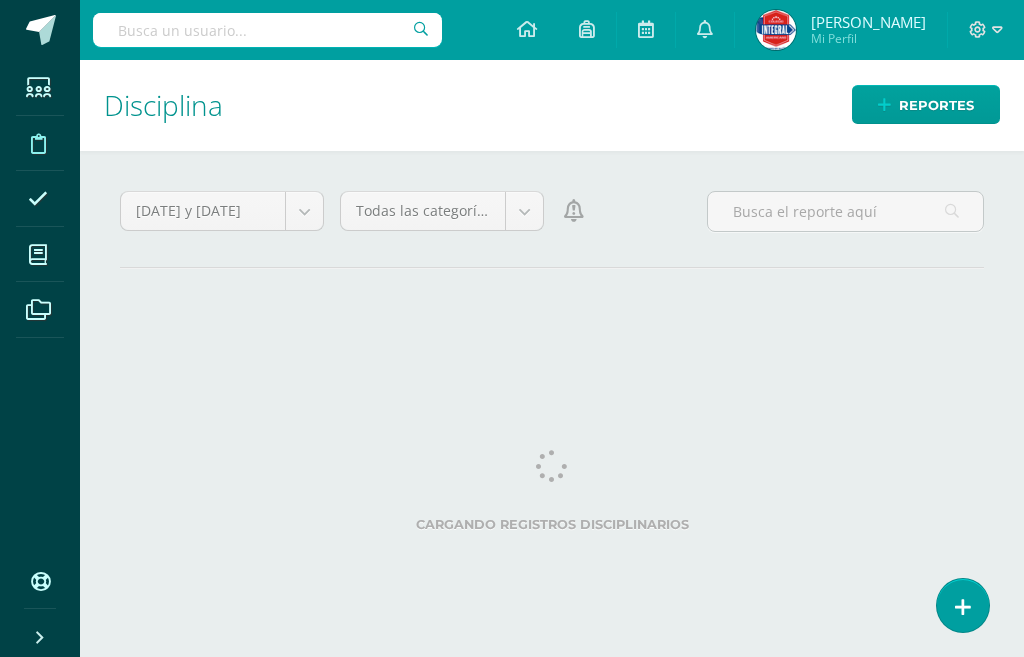 scroll, scrollTop: 0, scrollLeft: 0, axis: both 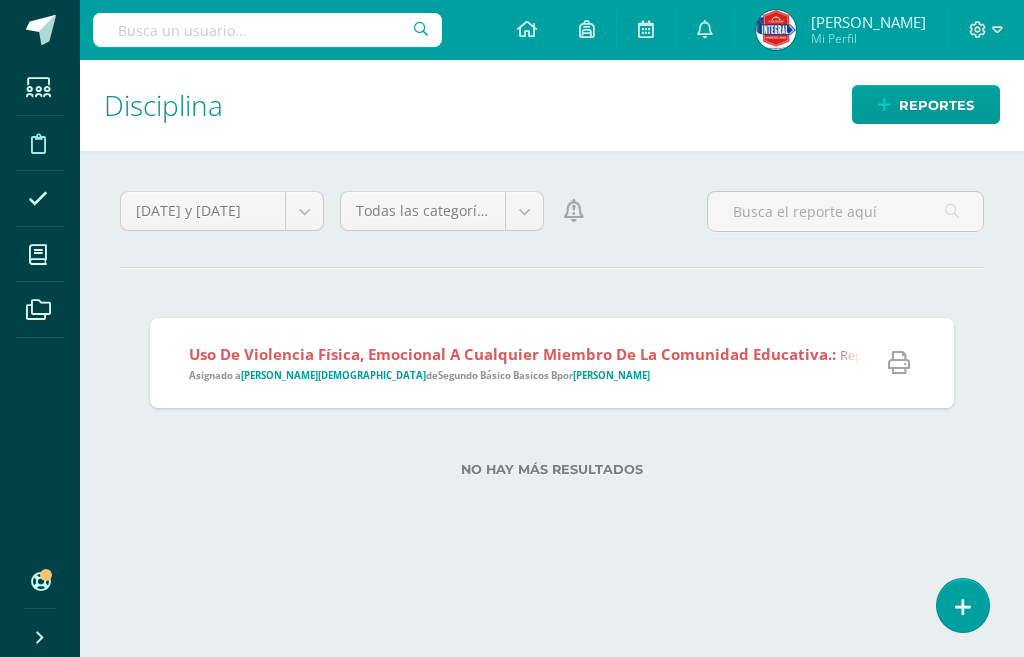 click on "Disciplina Reportes     Ayer y hoy                             Mes Semana Ayer y hoy Ciclo     Todas las categorías                             Todas las categorías Faltas Leves Faltas Graves Faltas que Ameritan Suspensión Faltas Suspensión del Código del Estudiante Notificar Todo
¡Estás a punto de
notificar todo  el listado de faltas
disciplinarias!
Esta acción notificara a los tutores todas las faltas
en este listado que no han sido notificadas.
Cancelar Continuar
Uso de violencia física, emocional a cualquier miembro de la comunidad educativa.:
Asignado a
Christian Santeliz
de
Segundo Básico Basicos B
por
Mellany Beltran" at bounding box center (552, 358) 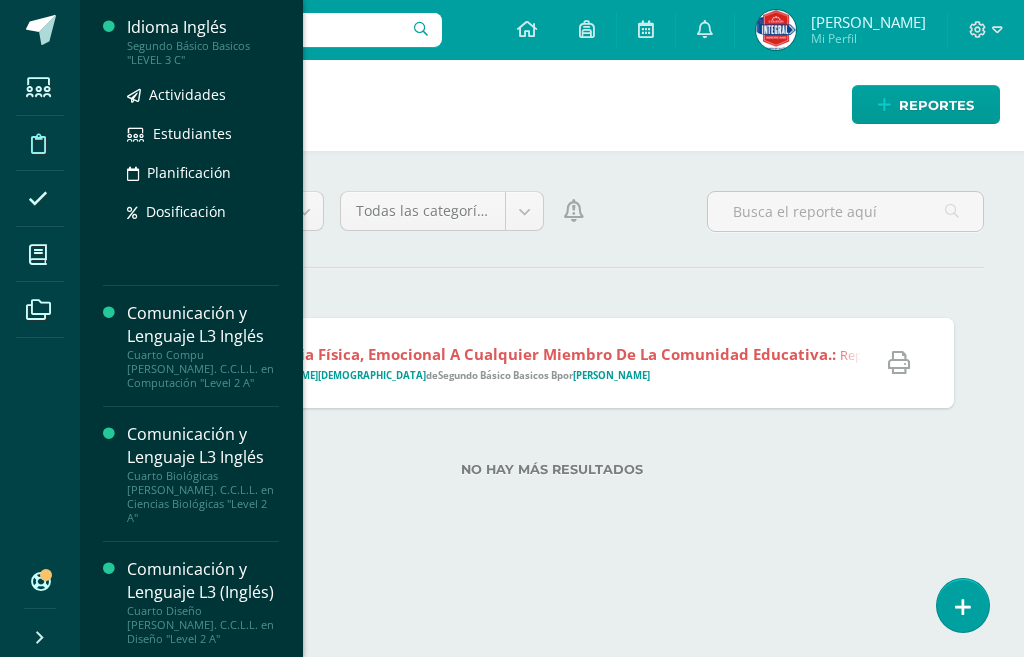 click on "Idioma Inglés" at bounding box center (203, 27) 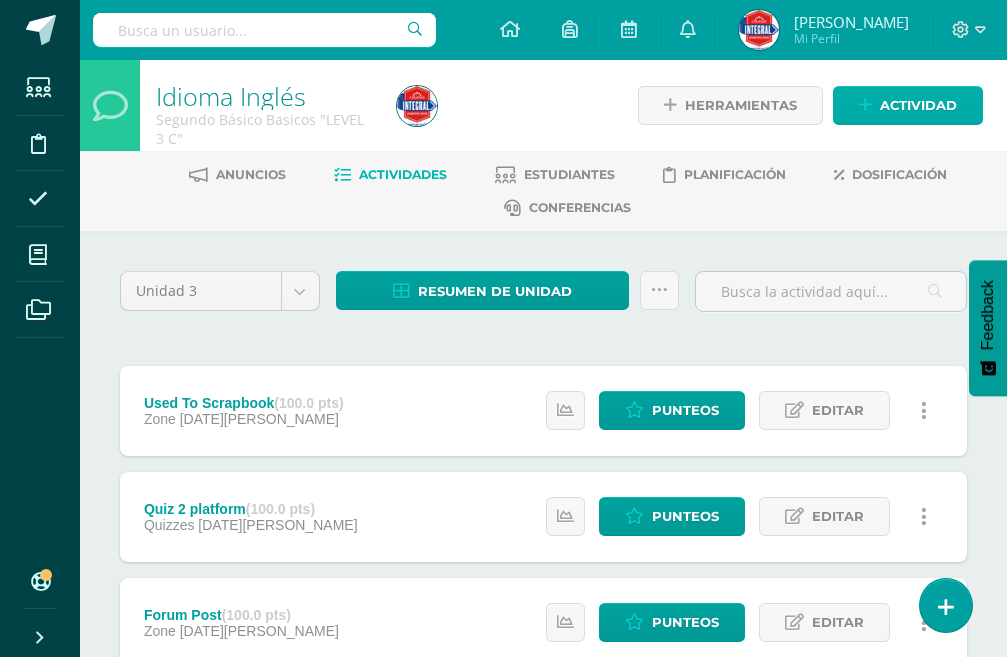 scroll, scrollTop: 0, scrollLeft: 0, axis: both 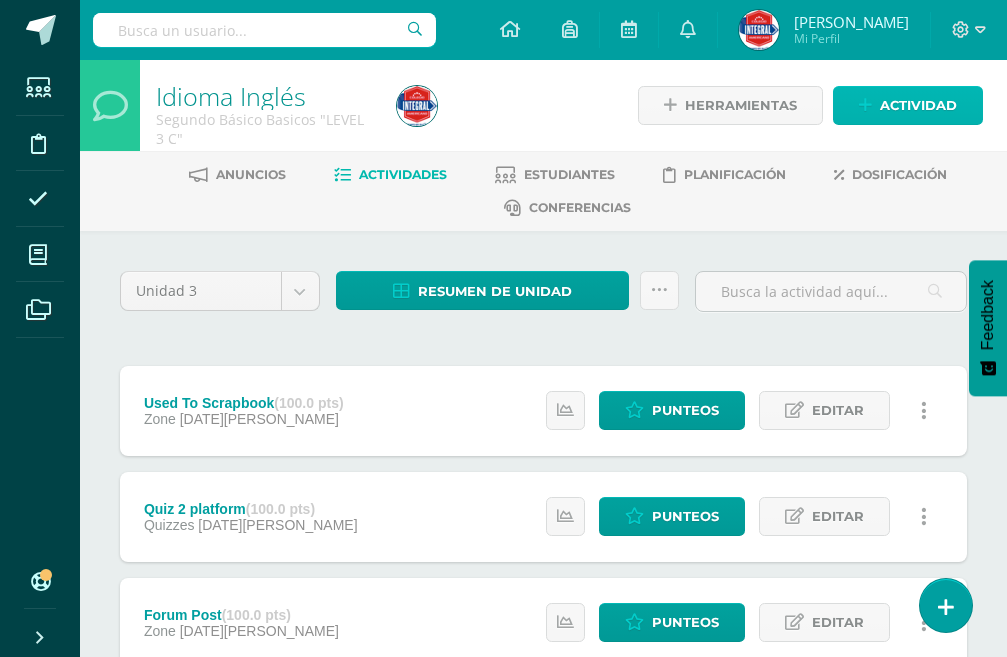 click on "Actividad" at bounding box center (908, 105) 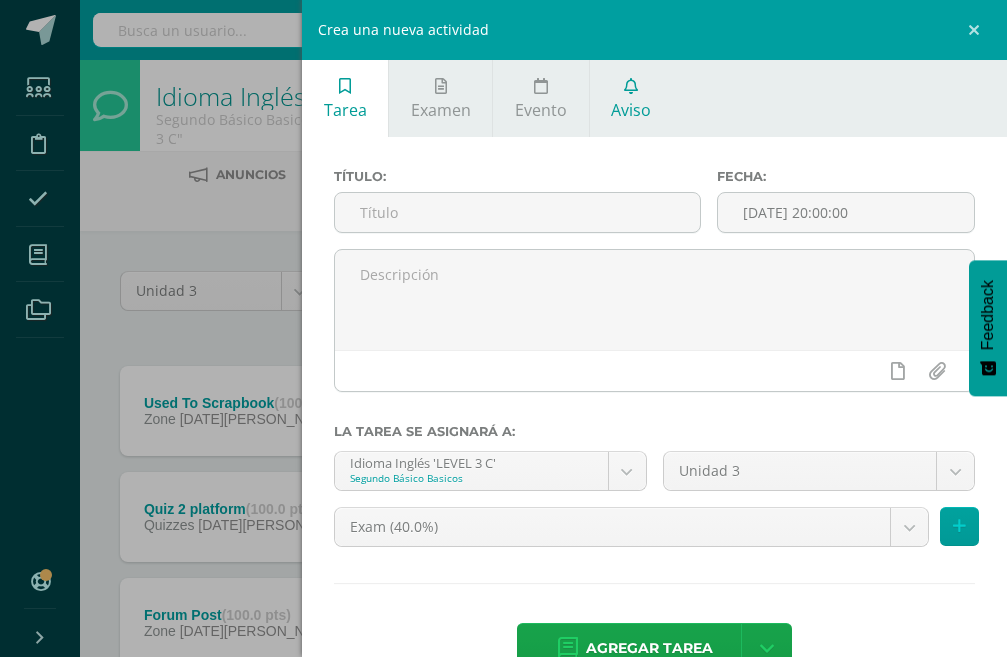 click on "Aviso" at bounding box center (631, 98) 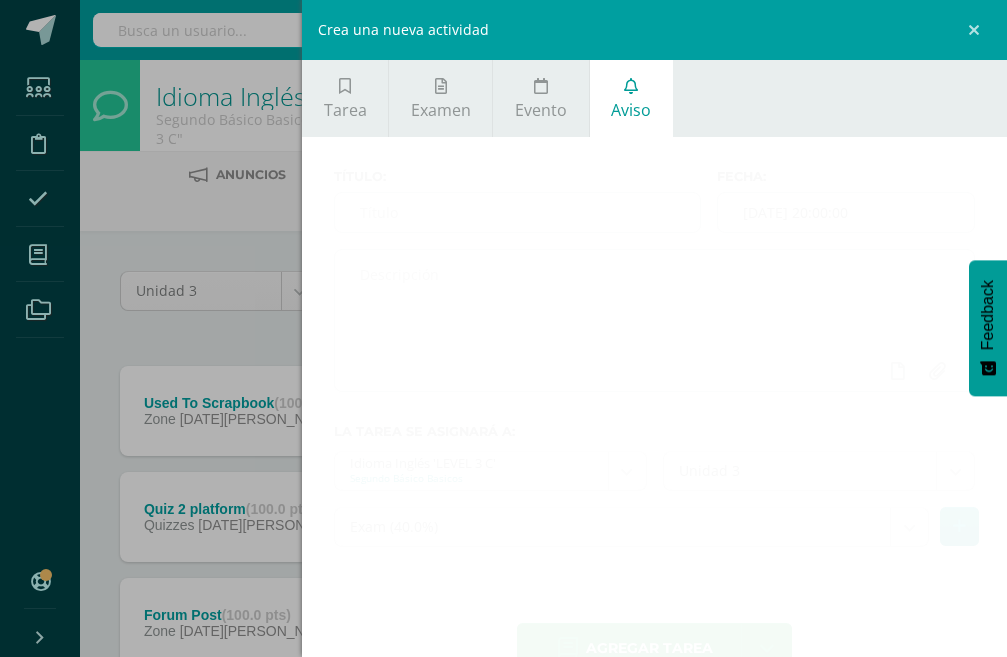 scroll, scrollTop: 0, scrollLeft: 0, axis: both 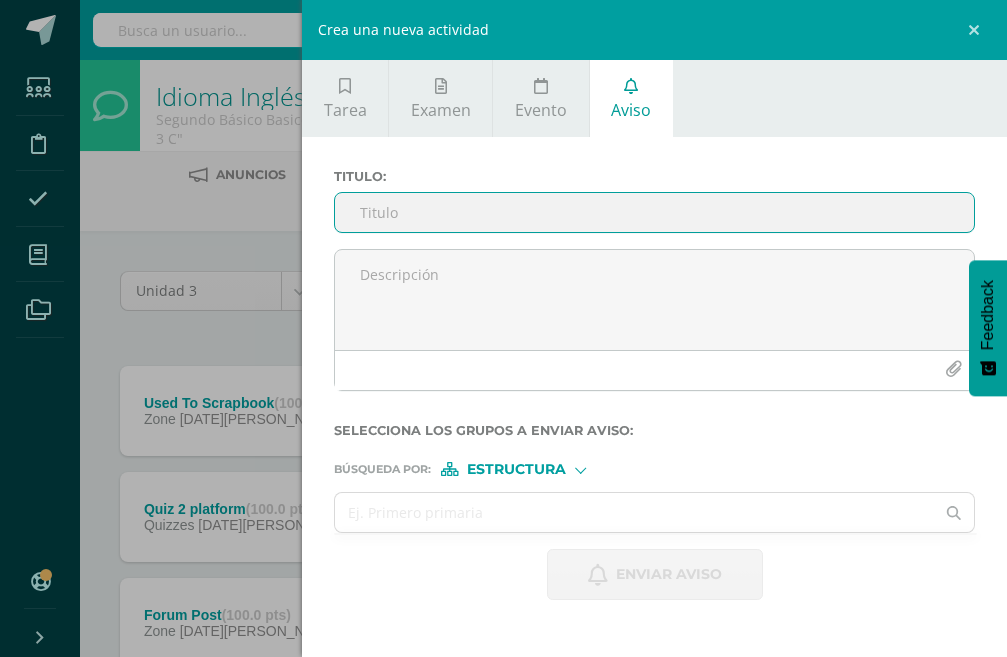 click on "Titulo :" at bounding box center [654, 212] 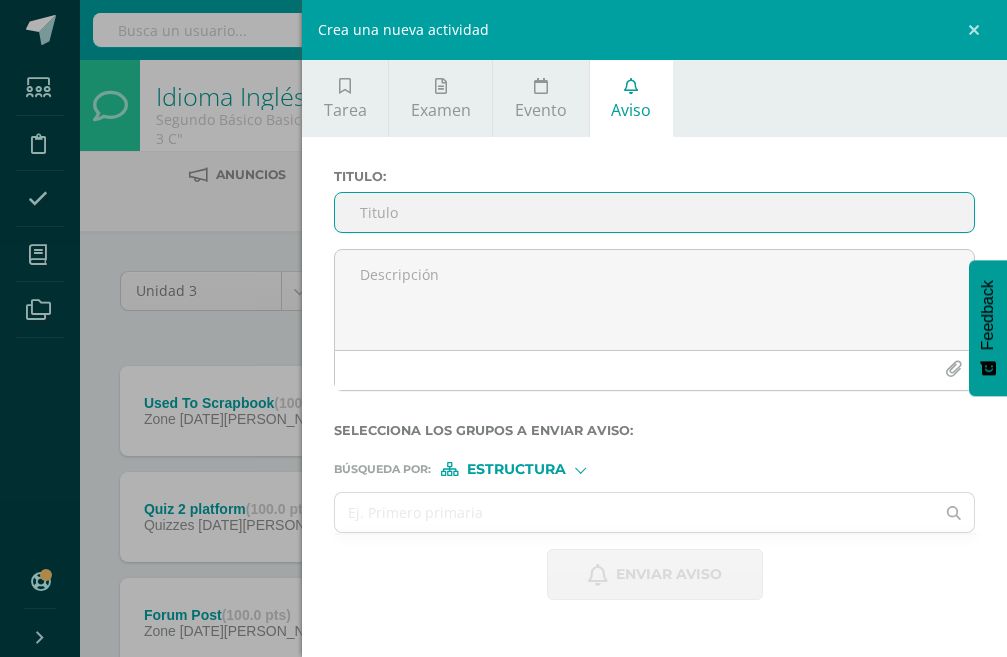 click on "Titulo :" at bounding box center [654, 212] 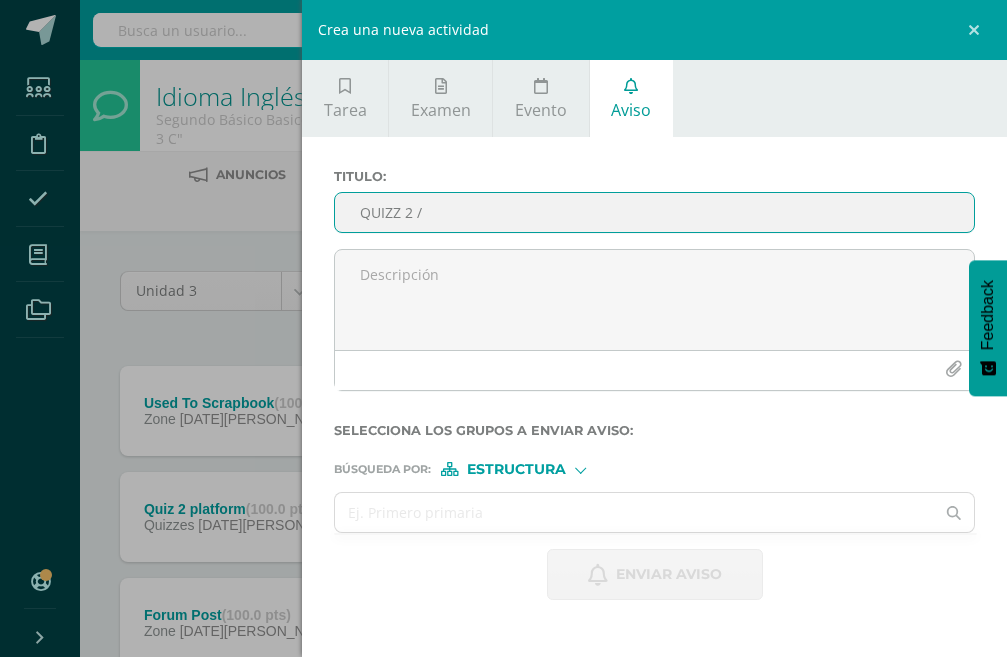 paste on "attempt 2" 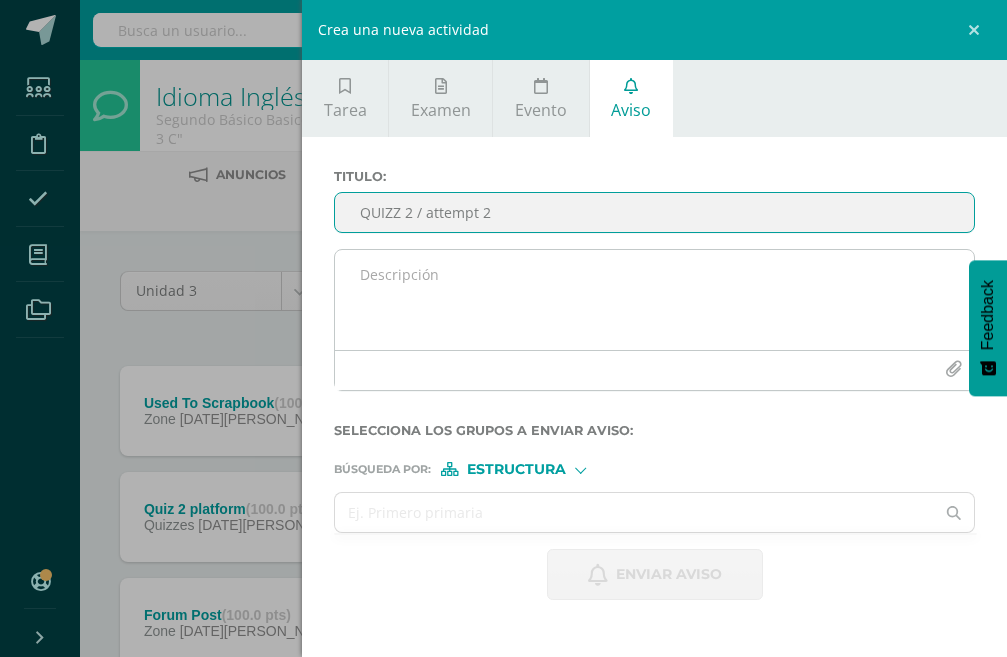 type on "QUIZZ 2 / attempt 2" 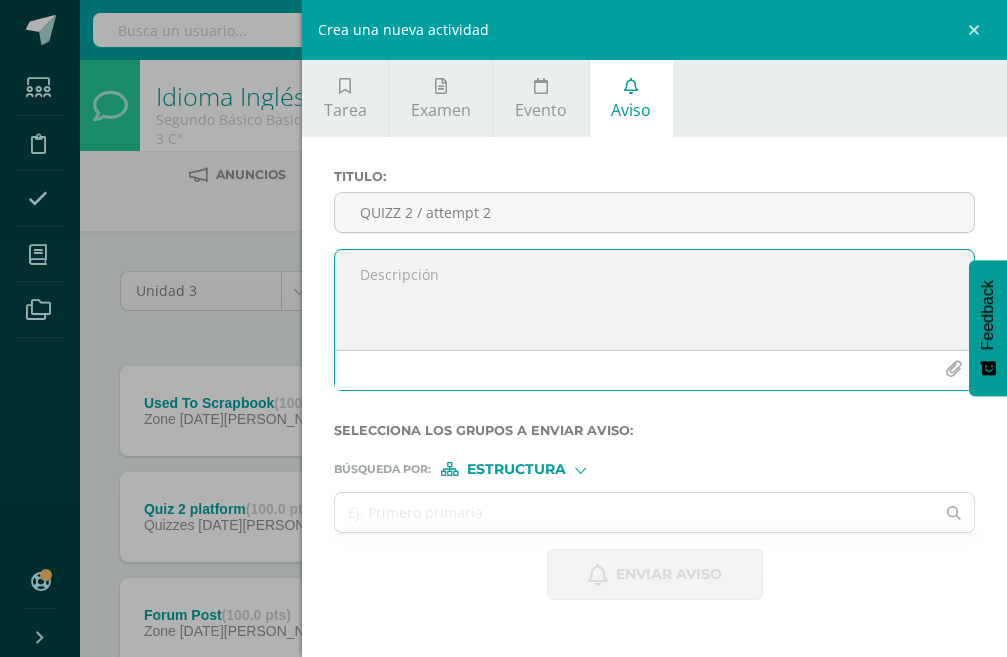 click at bounding box center (654, 300) 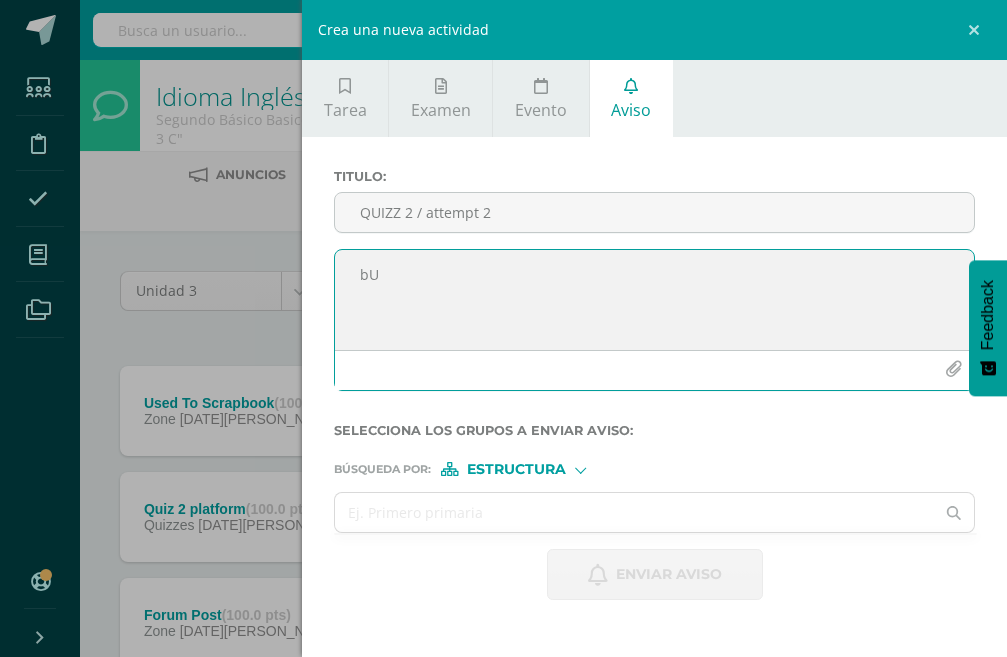 type on "b" 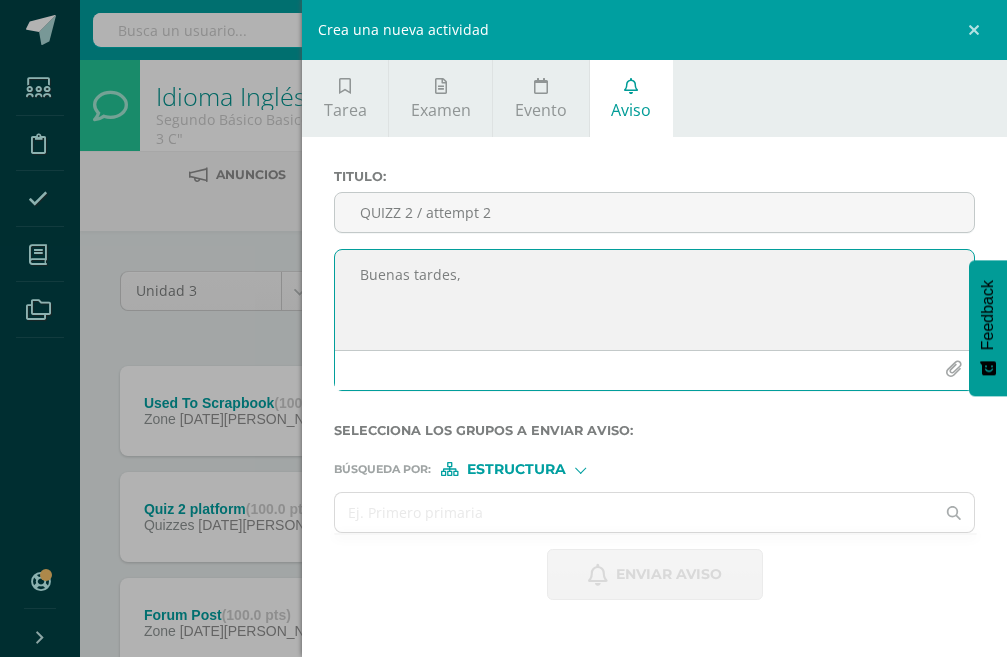 click on "Buenas tardes," at bounding box center (654, 300) 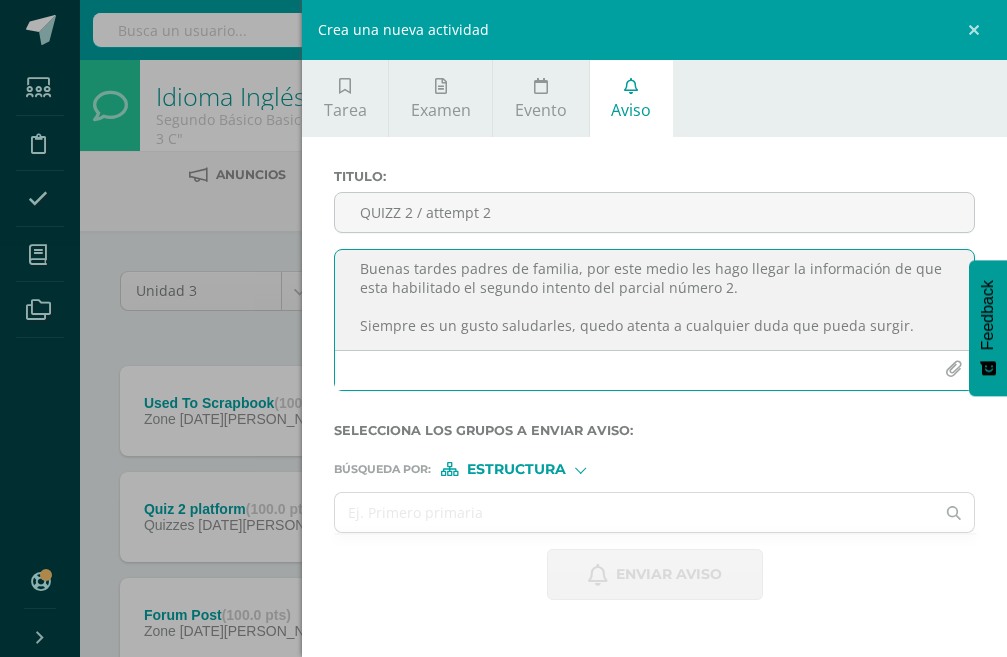 scroll, scrollTop: 49, scrollLeft: 0, axis: vertical 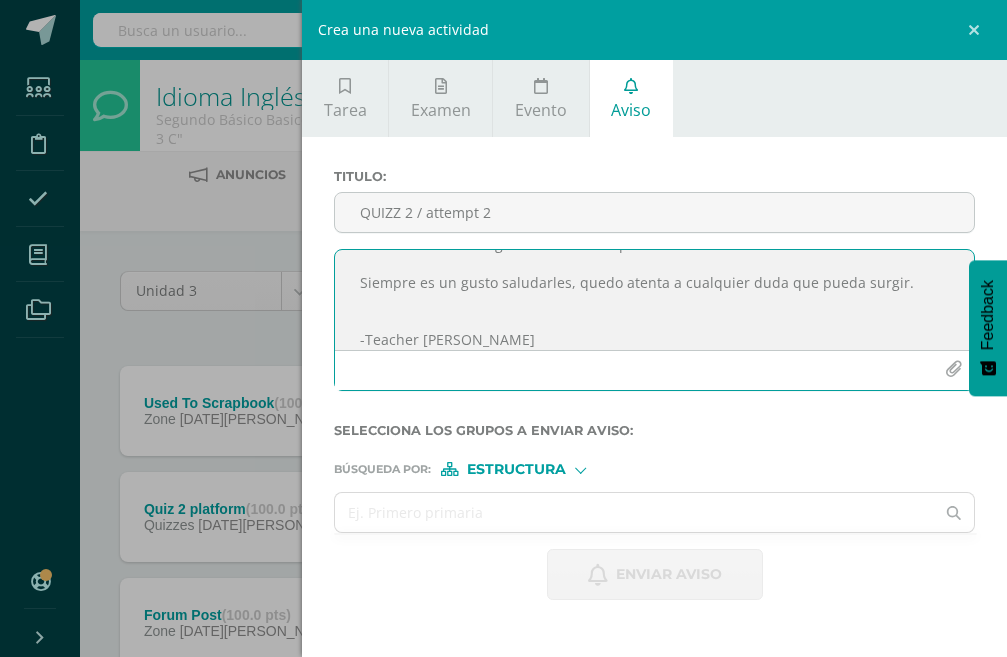 click on "Buenas tardes padres de familia, por este medio les hago llegar la información de que esta habilitado el segundo intento del parcial número 2.
Siempre es un gusto saludarles, quedo atenta a cualquier duda que pueda surgir.
-Teacher [PERSON_NAME]" at bounding box center [654, 300] 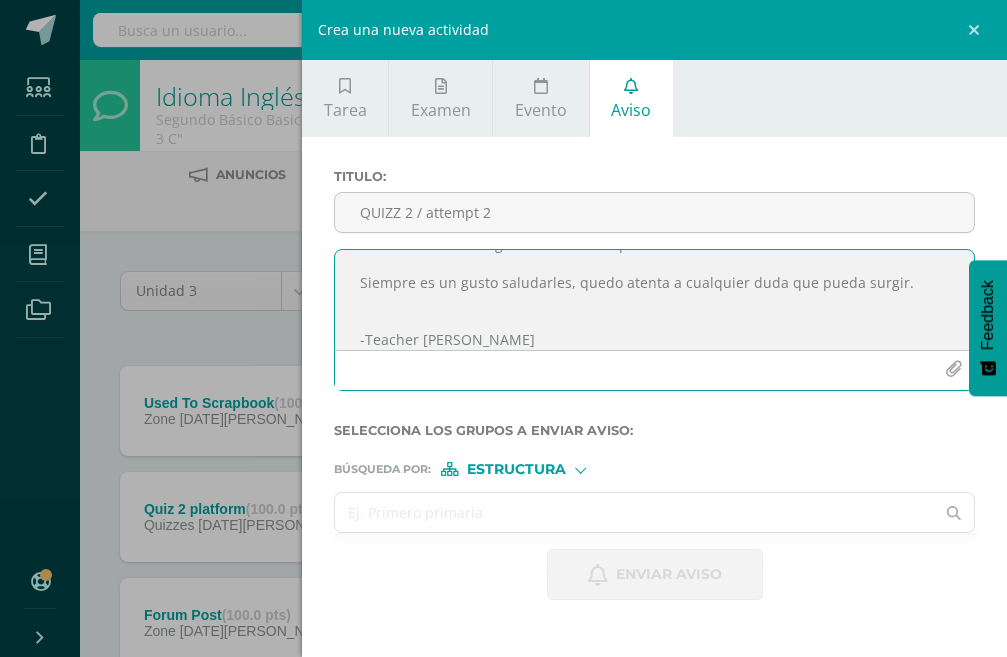 type on "Buenas tardes padres de familia, por este medio les hago llegar la información de que esta habilitado el segundo intento del parcial número 2.
Siempre es un gusto saludarles, quedo atenta a cualquier duda que pueda surgir.
-Teacher [PERSON_NAME]" 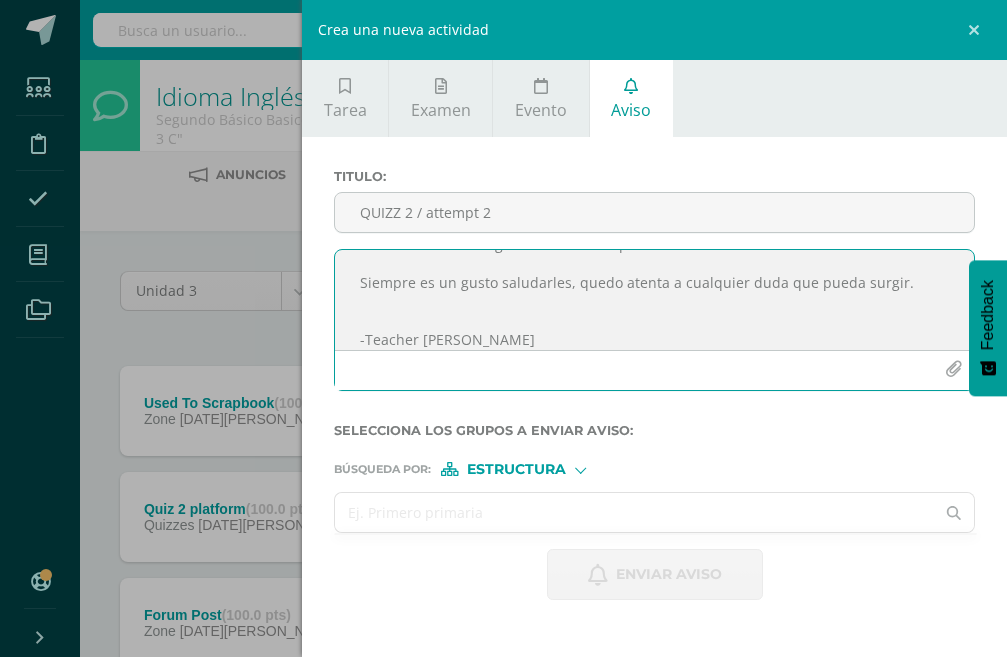 click at bounding box center [634, 512] 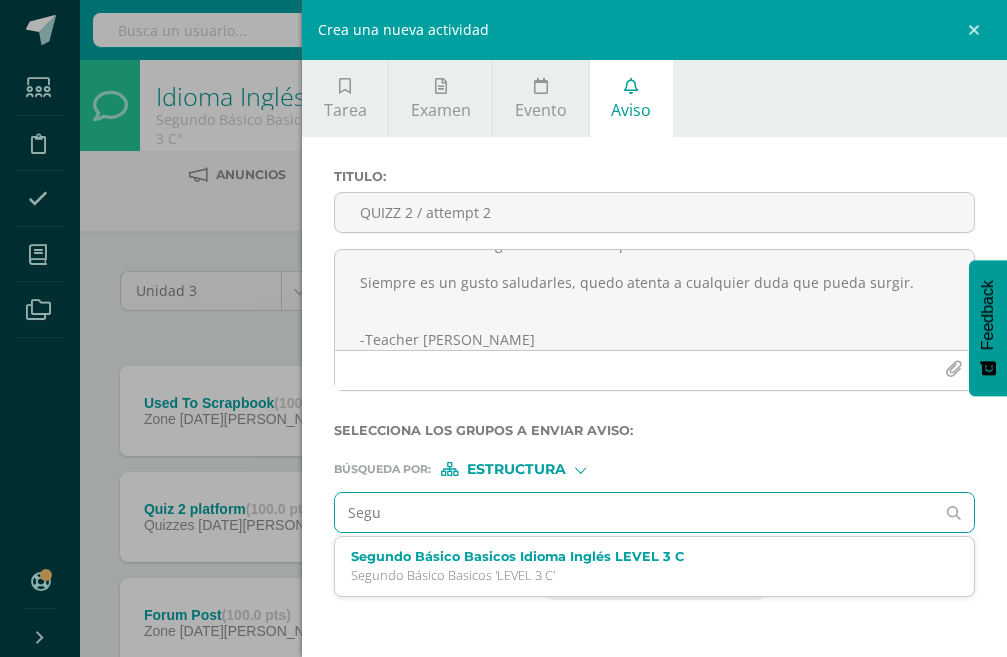 type on "Segun" 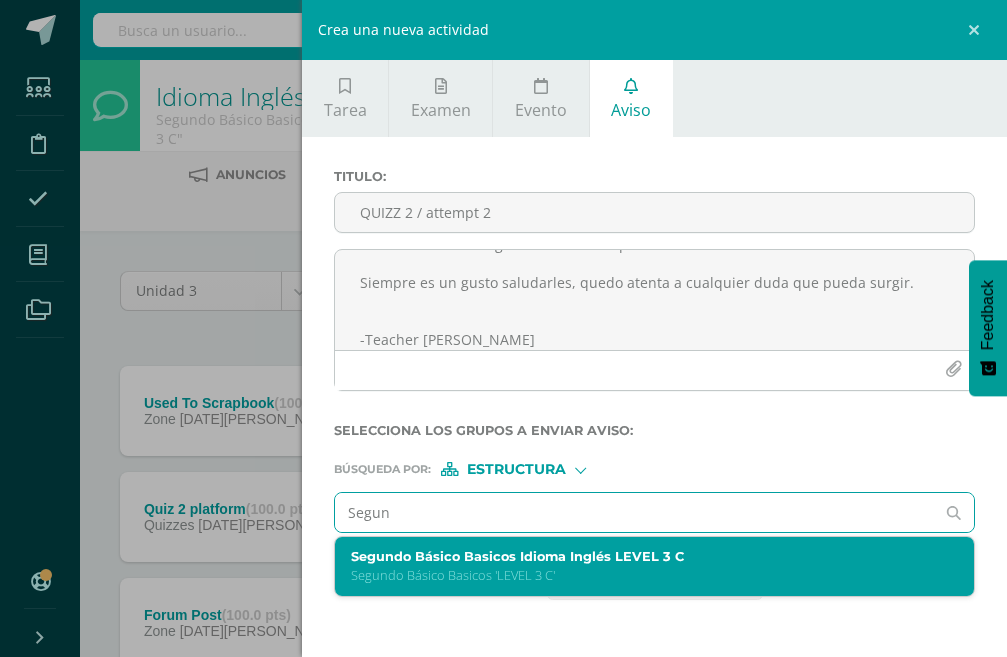 click on "Segundo Básico Basicos 'LEVEL 3 C'" at bounding box center [641, 575] 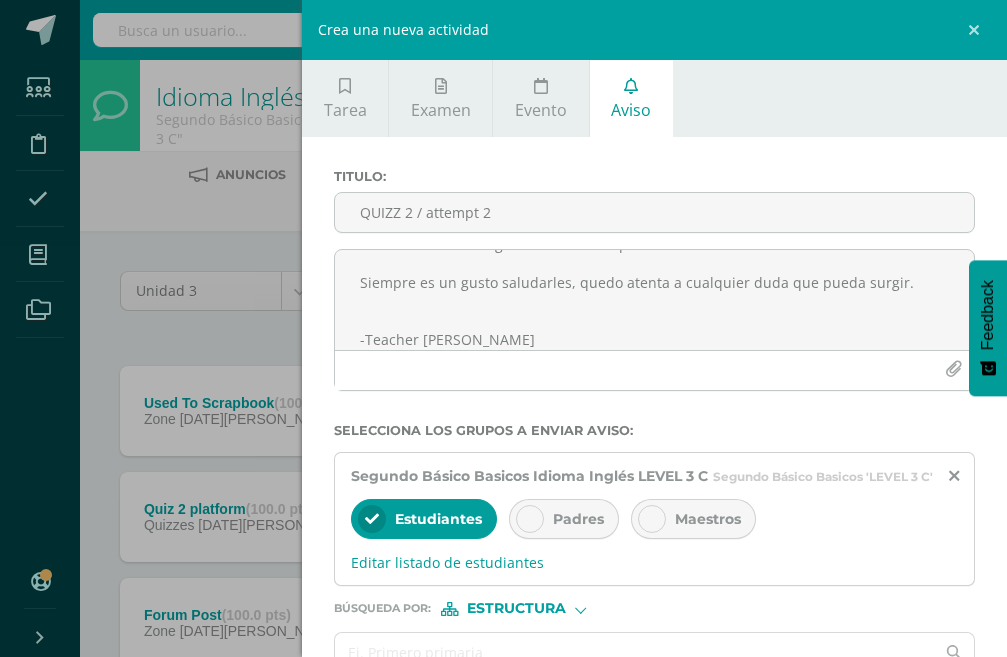 click on "Padres" at bounding box center [578, 519] 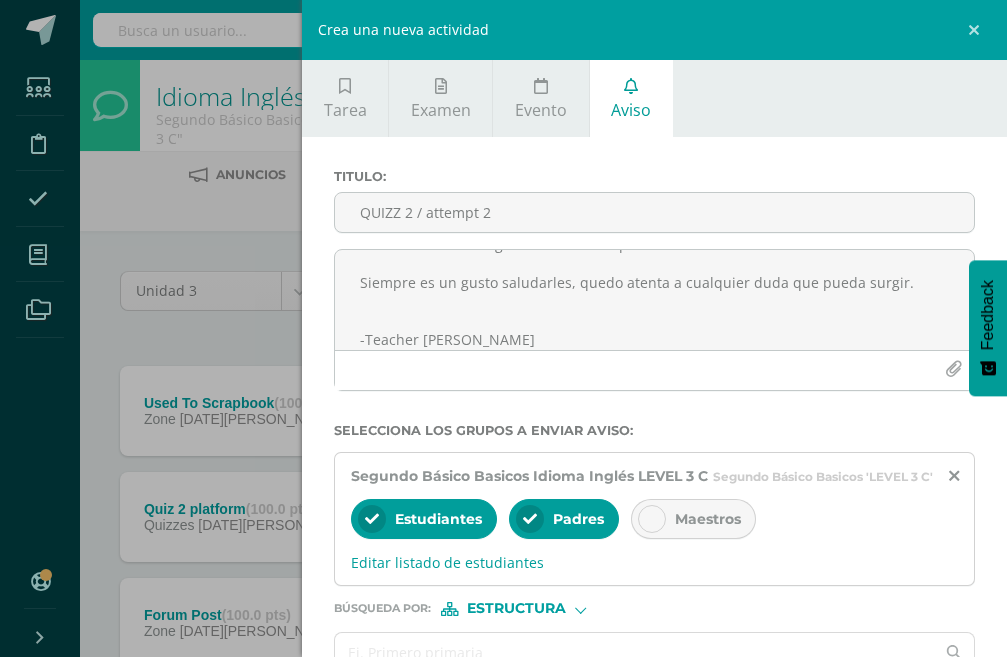 click on "Maestros" at bounding box center (708, 519) 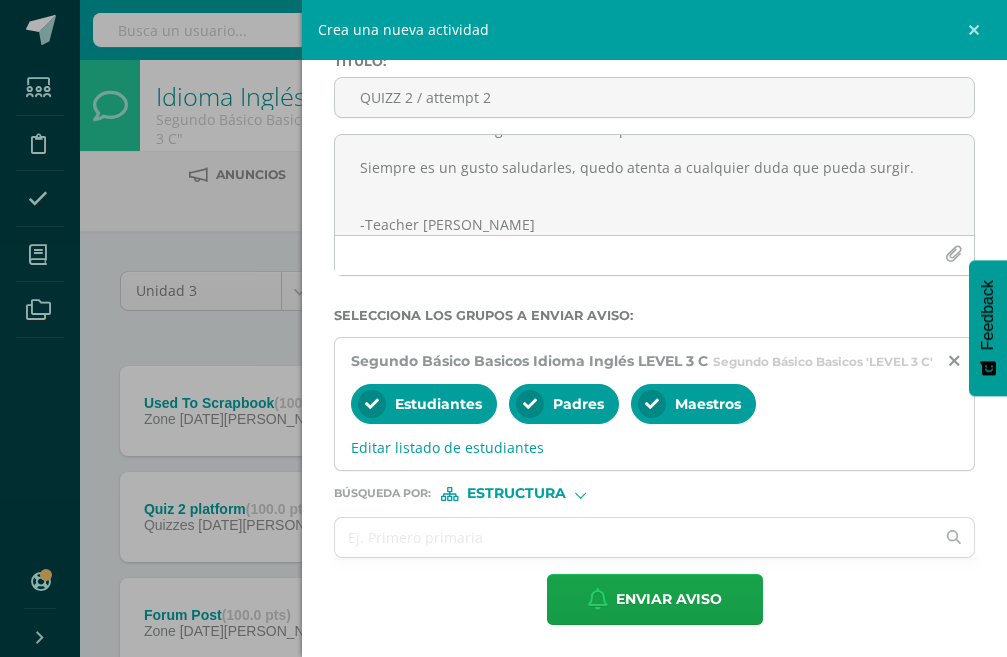 scroll, scrollTop: 134, scrollLeft: 0, axis: vertical 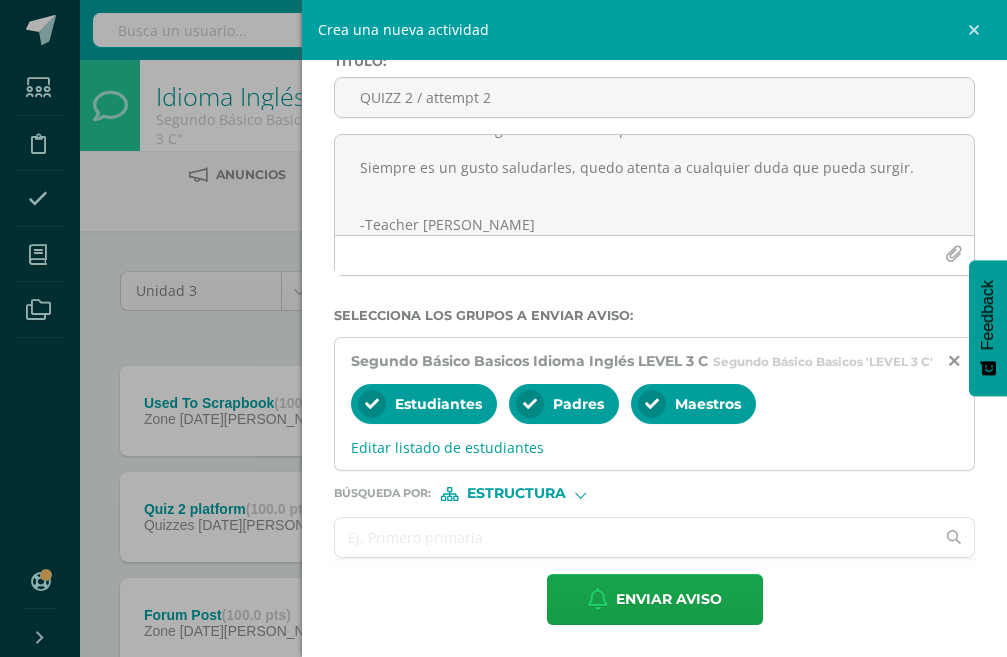 click at bounding box center [634, 537] 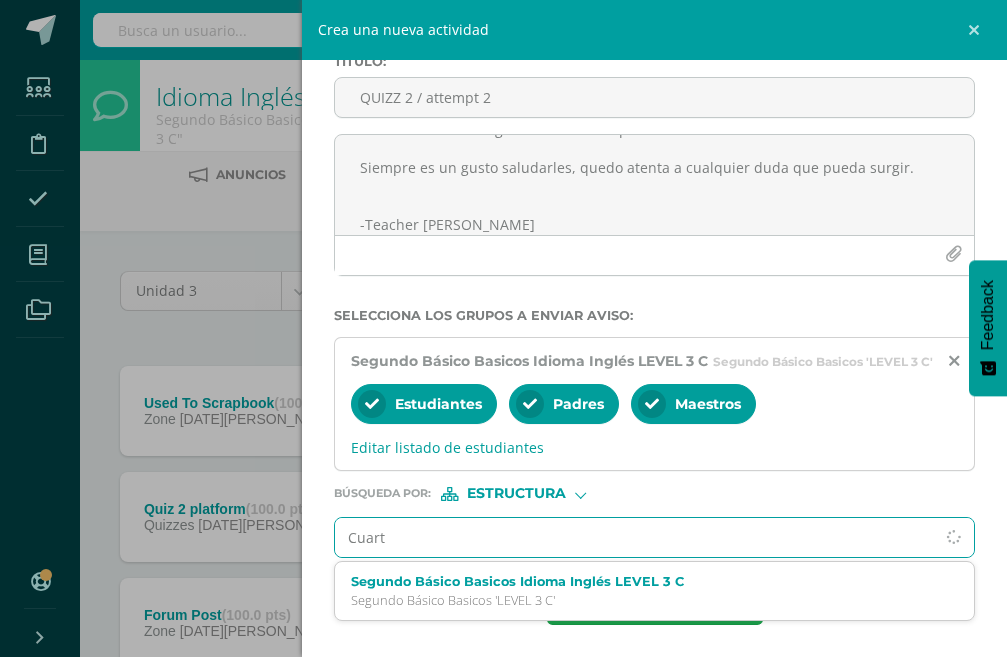 type on "Cuarto" 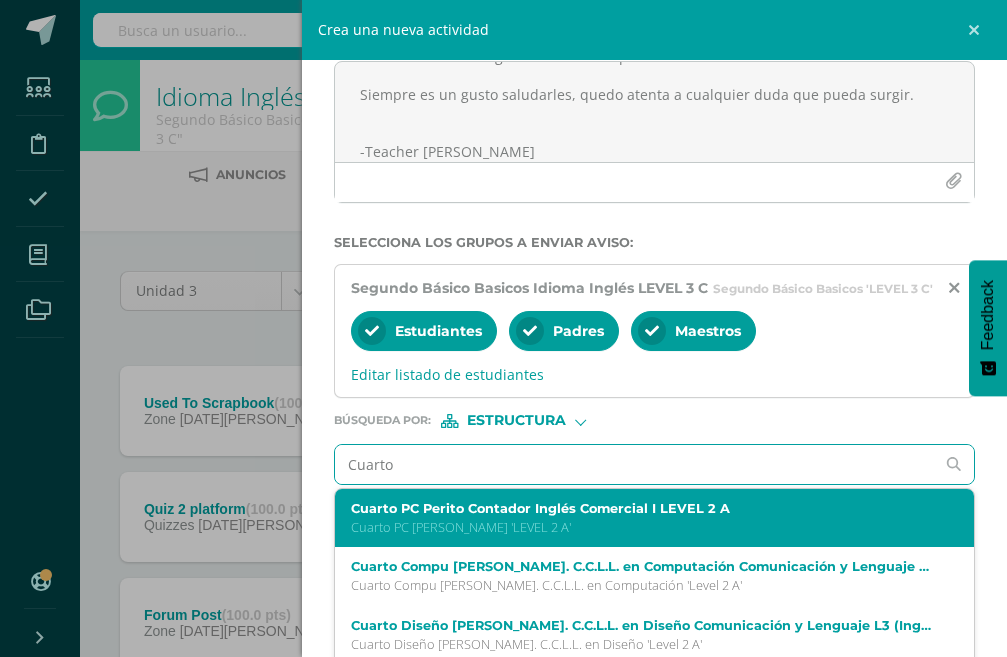 scroll, scrollTop: 218, scrollLeft: 0, axis: vertical 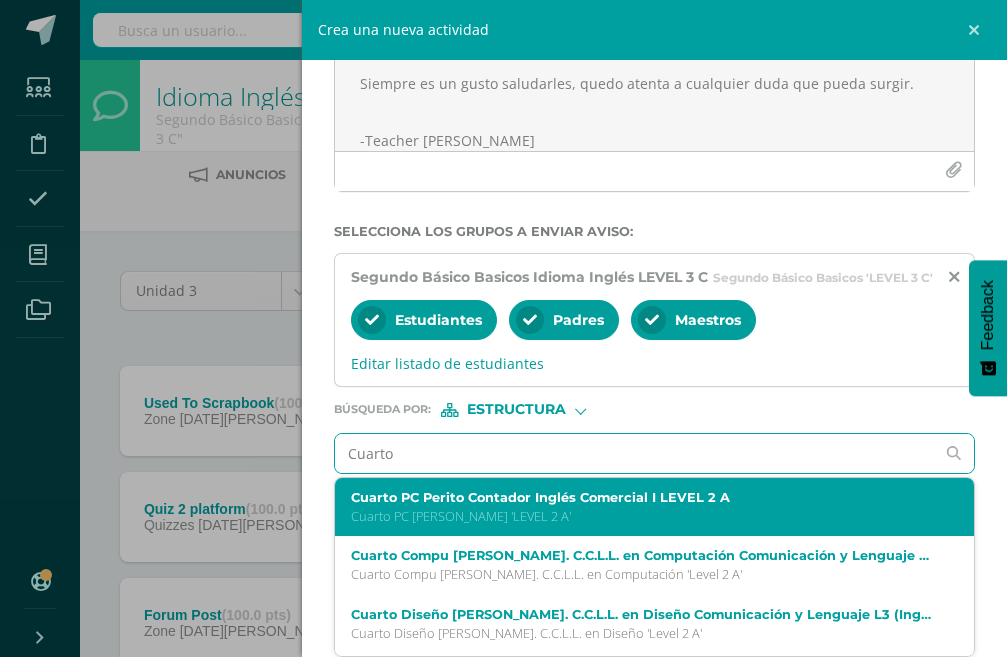 click on "Cuarto PC [PERSON_NAME] 'LEVEL 2 A'" at bounding box center (641, 516) 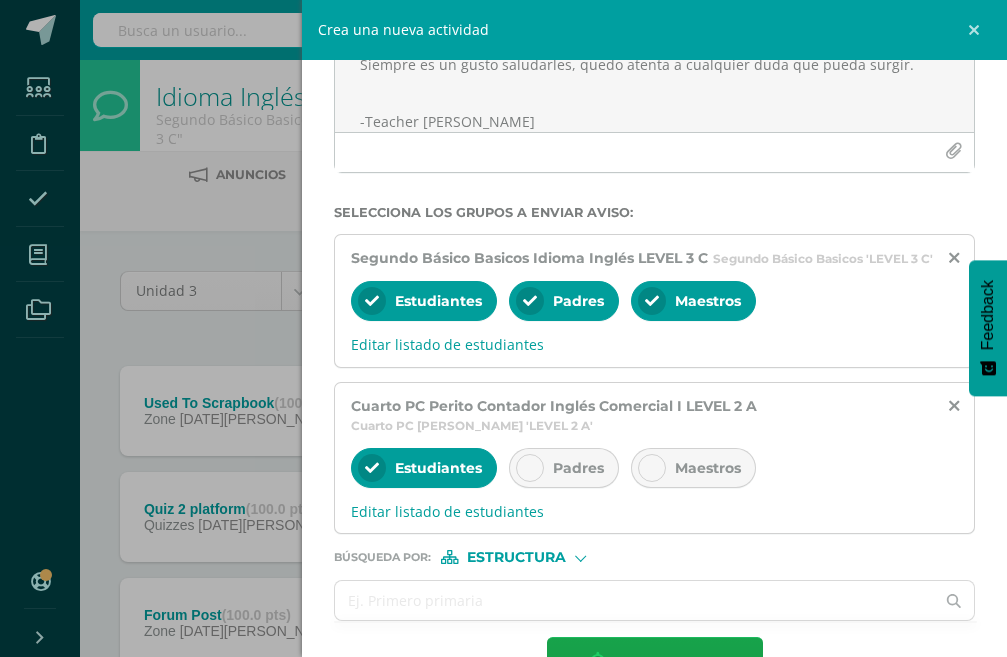 click on "Padres" at bounding box center (578, 468) 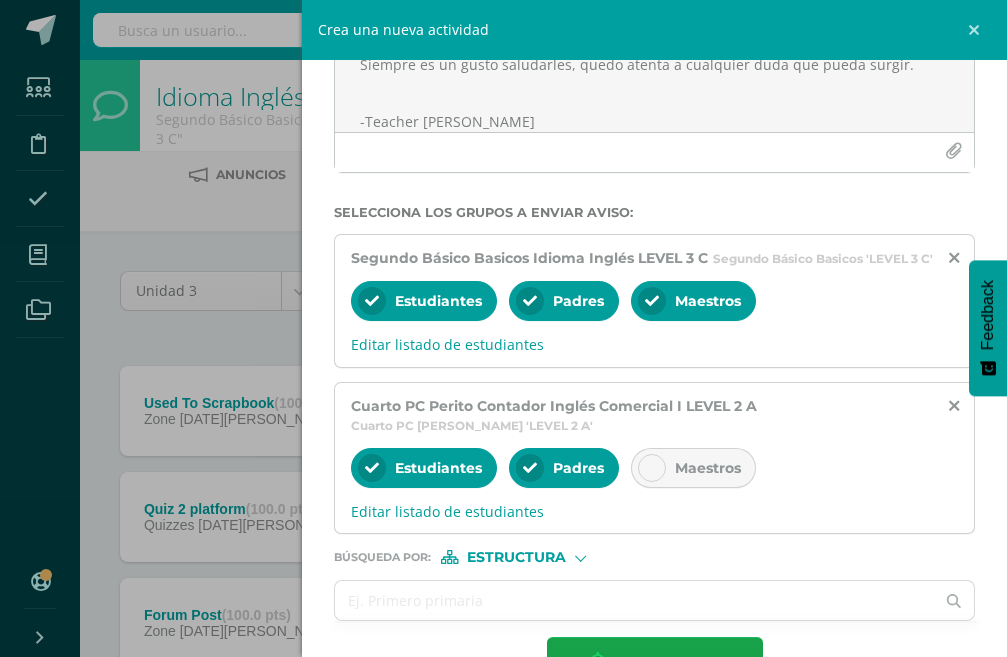 click at bounding box center [652, 468] 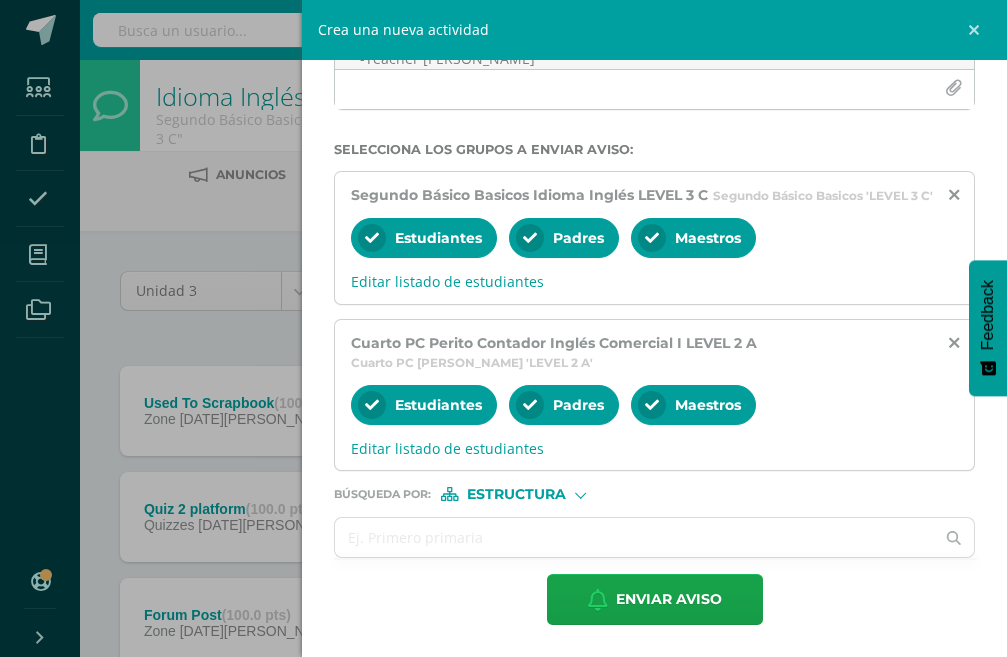 scroll, scrollTop: 300, scrollLeft: 0, axis: vertical 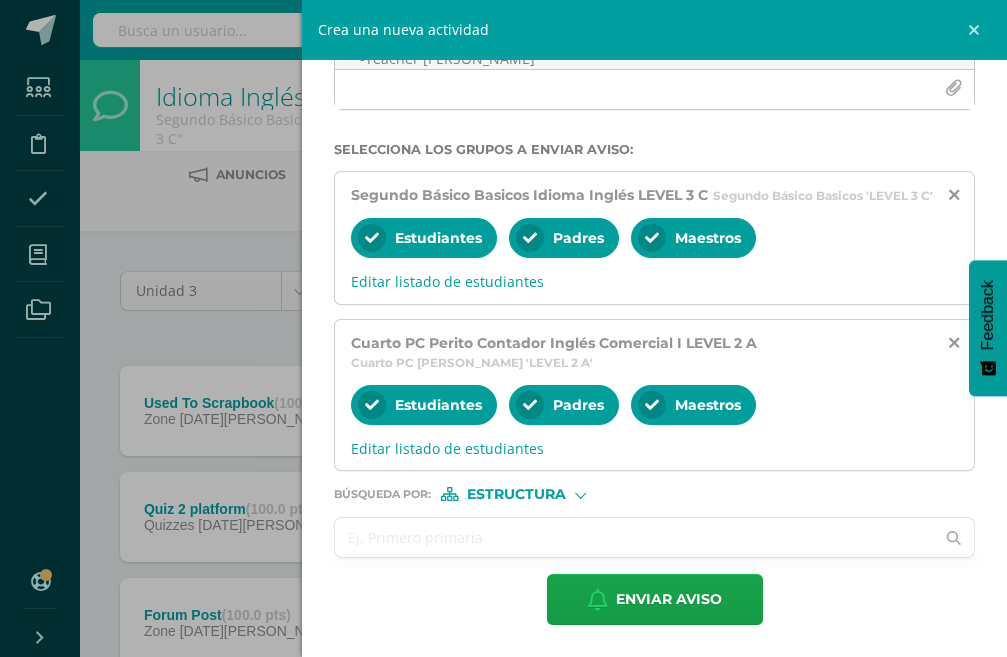 click at bounding box center (634, 537) 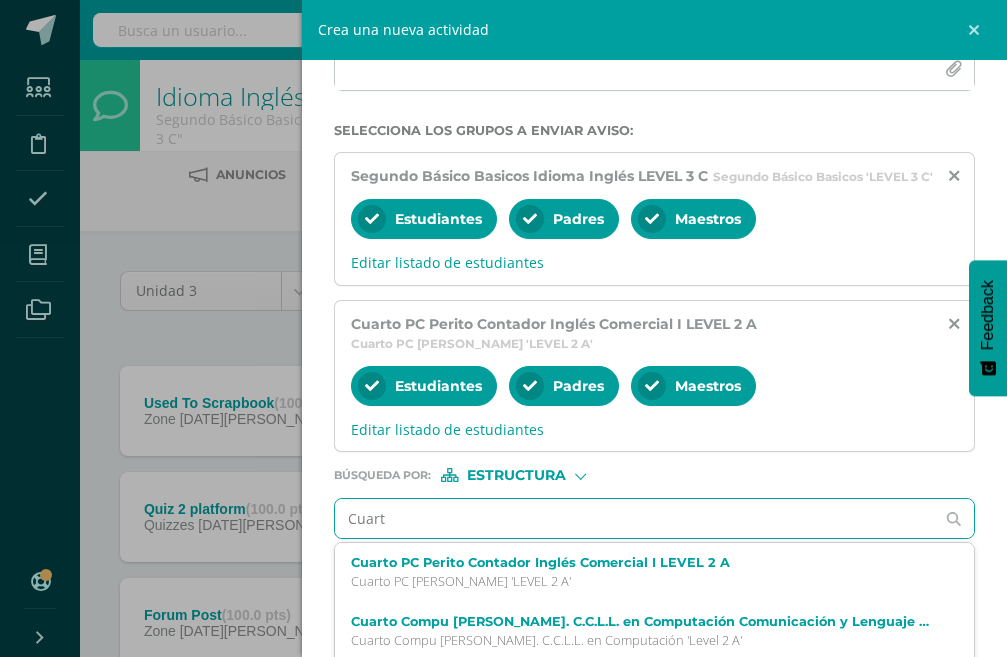 type on "Cuarto" 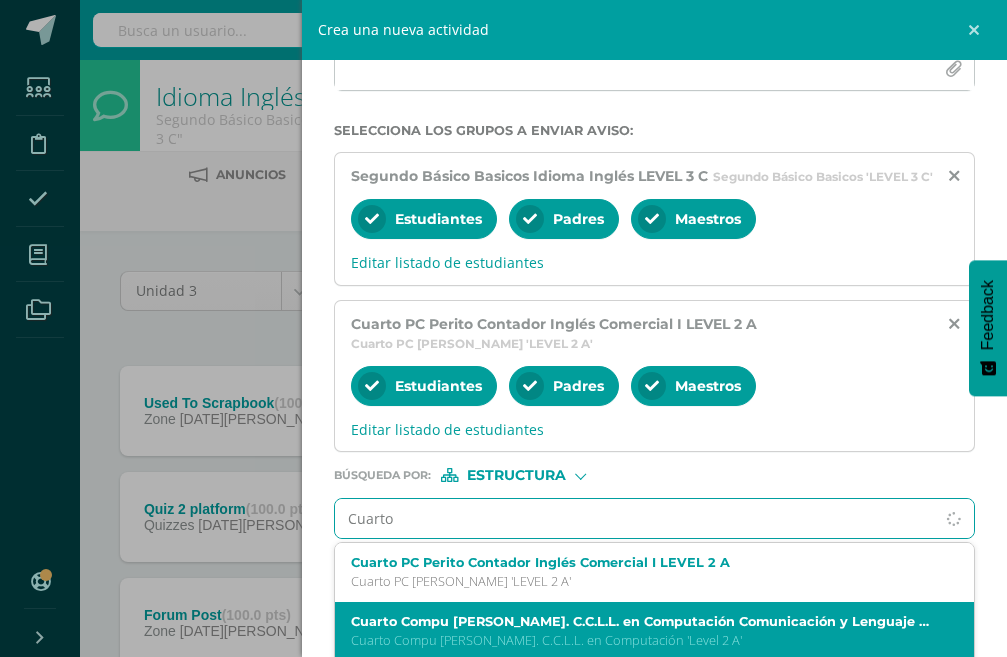 click on "Cuarto Compu [PERSON_NAME]. C.C.L.L. en Computación Comunicación y Lenguaje L3 Inglés Level 2 A" at bounding box center (641, 621) 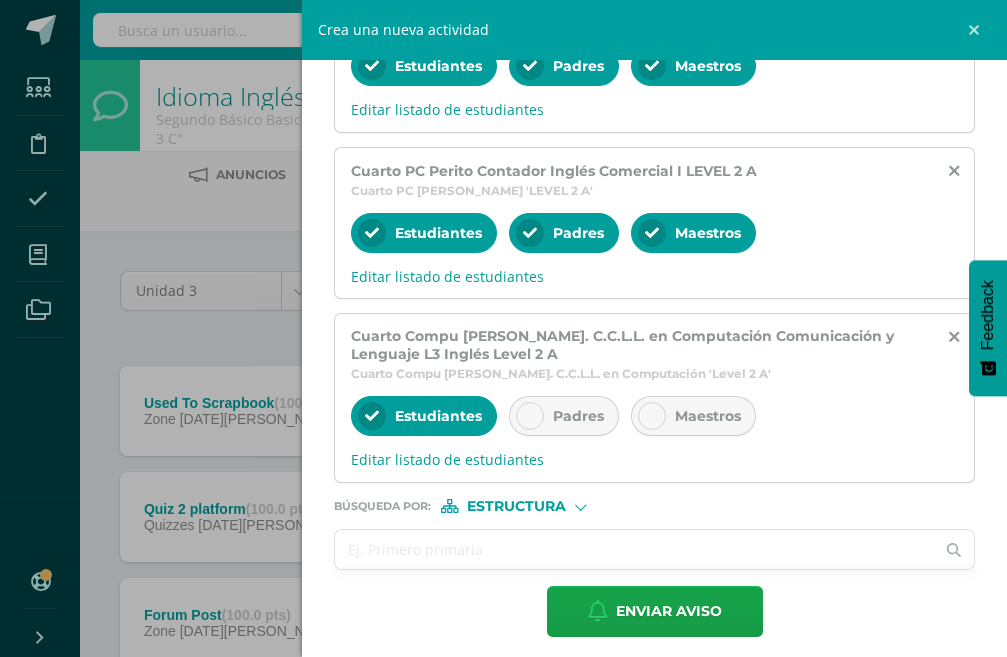 scroll, scrollTop: 484, scrollLeft: 0, axis: vertical 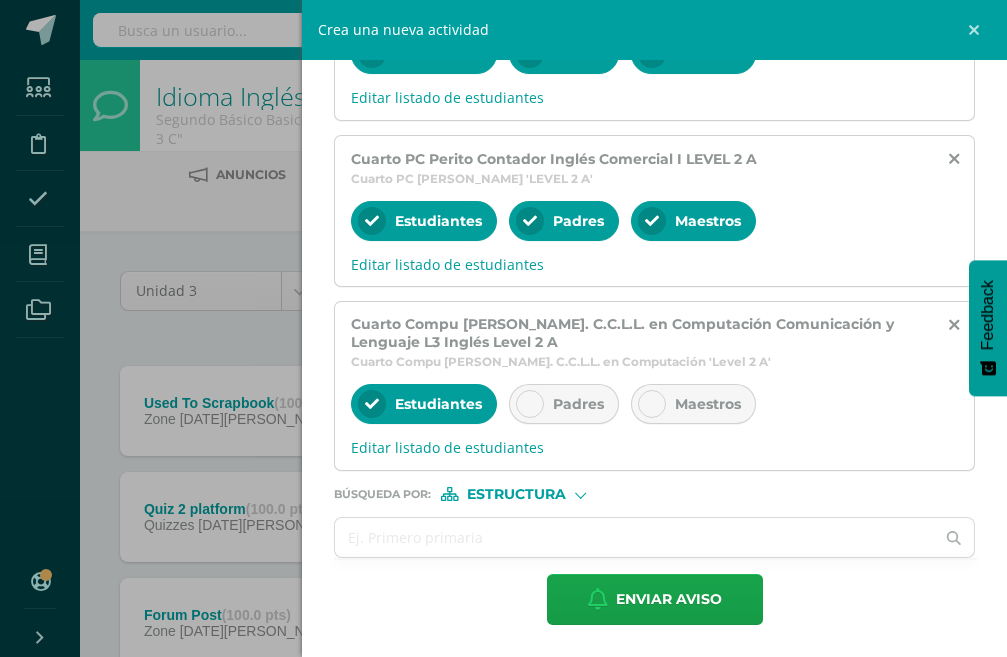 click on "Padres" at bounding box center (564, 404) 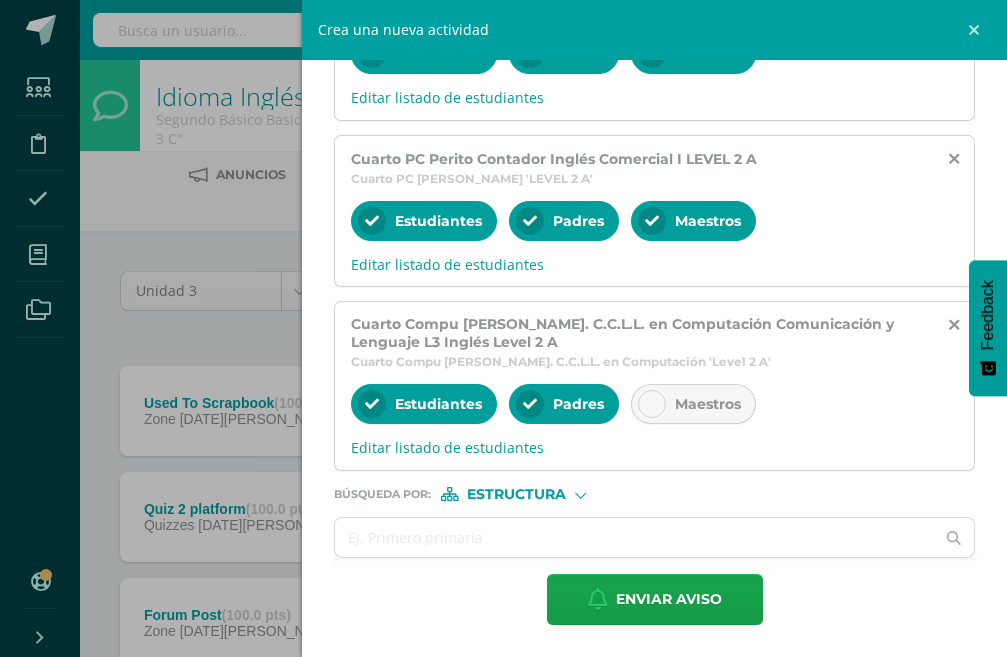 click at bounding box center (652, 404) 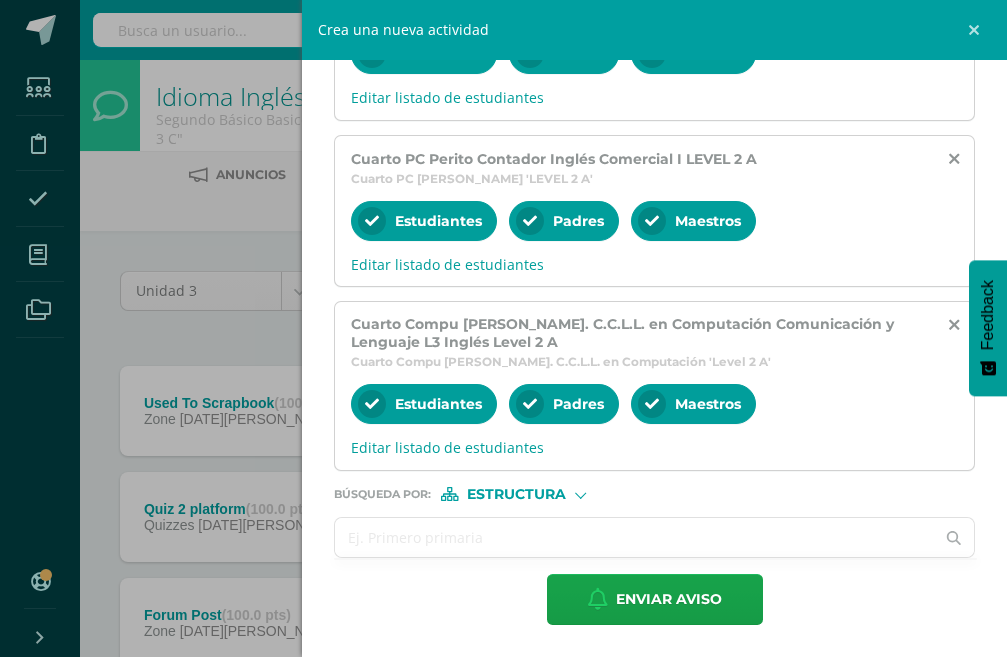 click at bounding box center [634, 537] 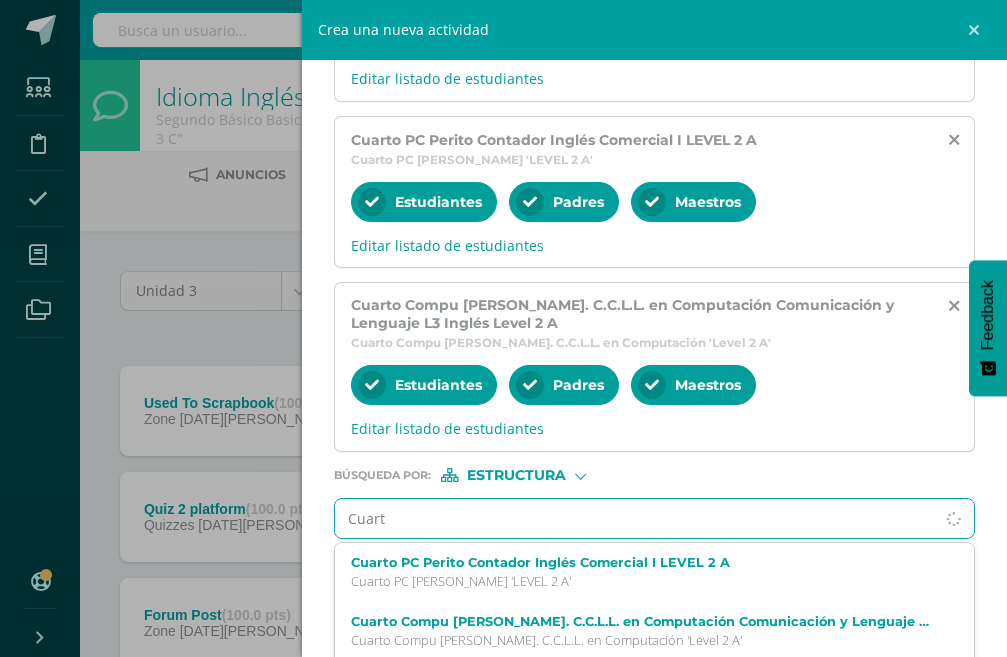 type on "Cuarto" 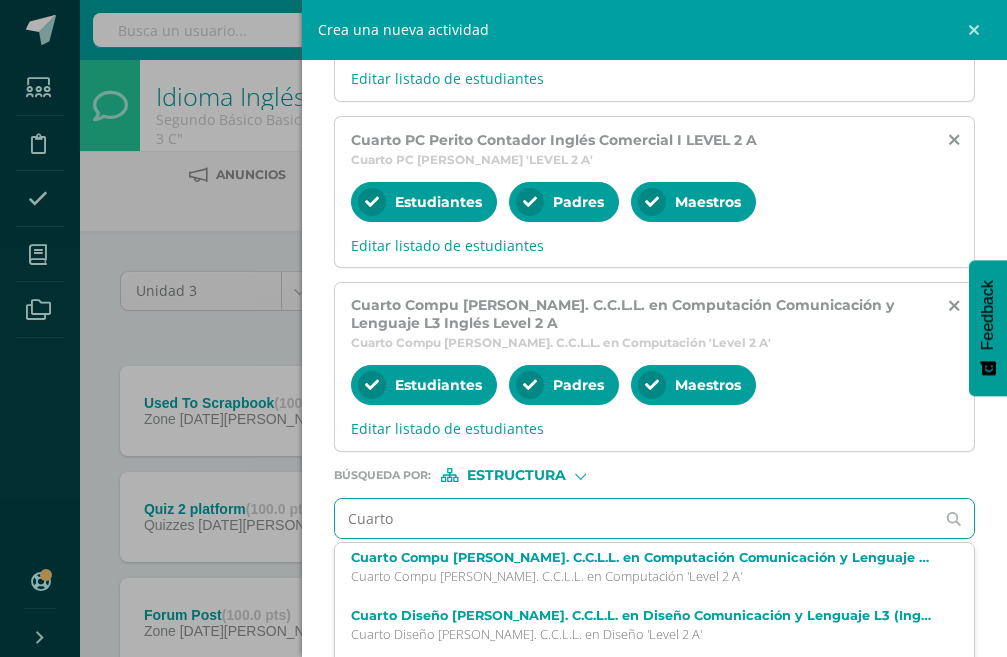 scroll, scrollTop: 100, scrollLeft: 0, axis: vertical 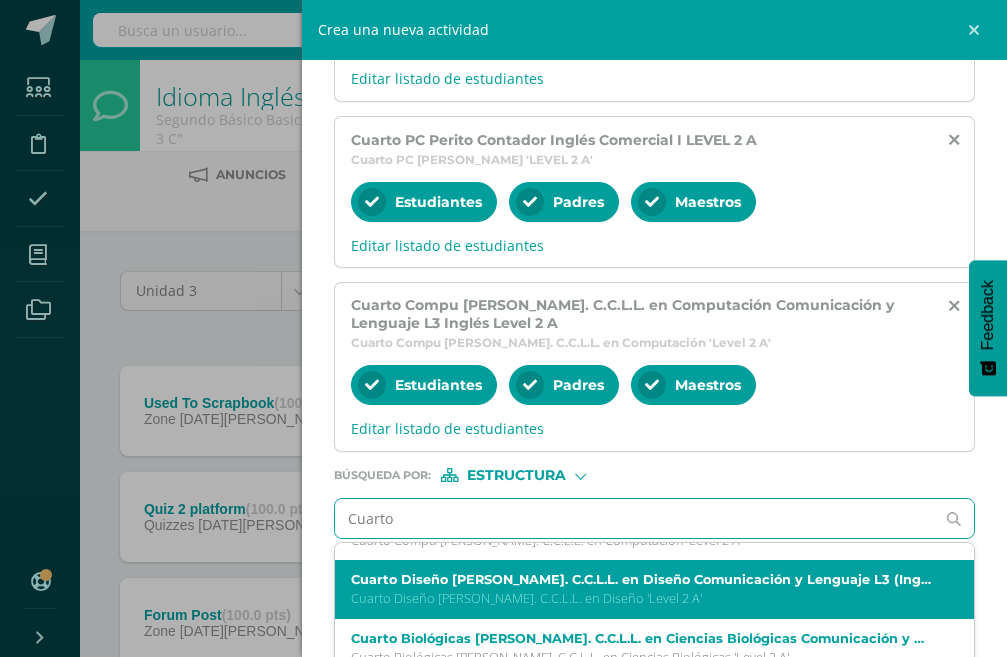 click on "Cuarto Diseño [PERSON_NAME]. C.C.L.L. en Diseño Comunicación y Lenguaje L3 (Inglés) Level 2 A" at bounding box center (641, 579) 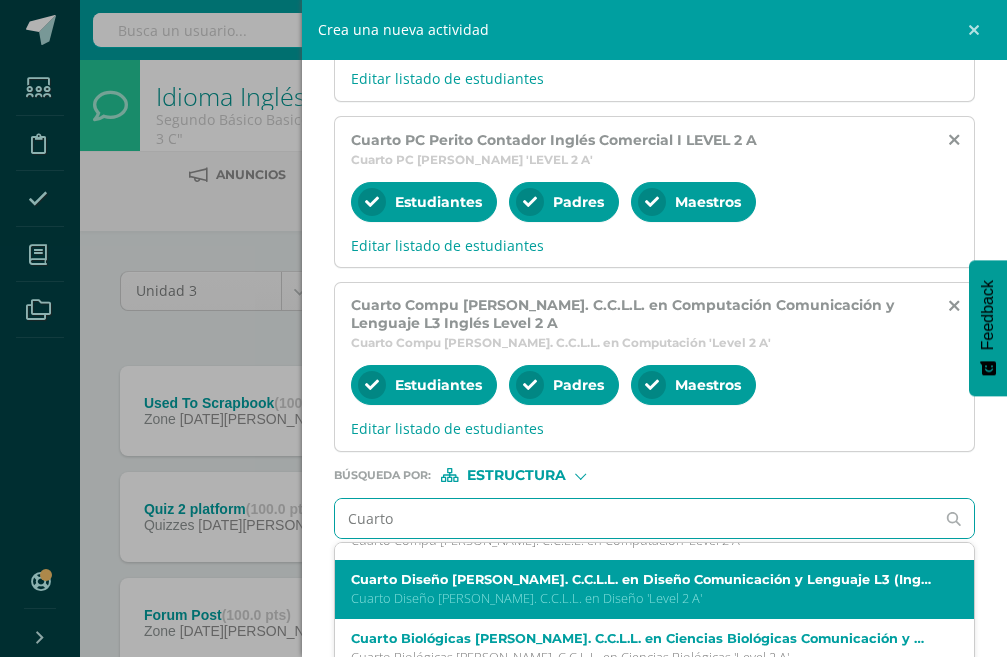 scroll, scrollTop: 0, scrollLeft: 0, axis: both 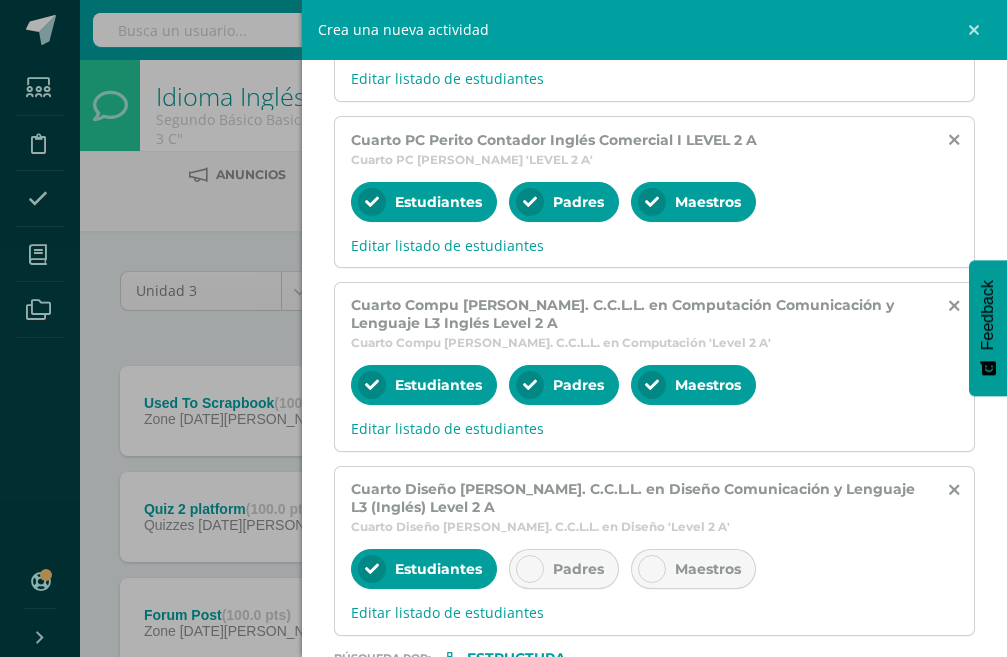 click on "Padres" at bounding box center (564, 569) 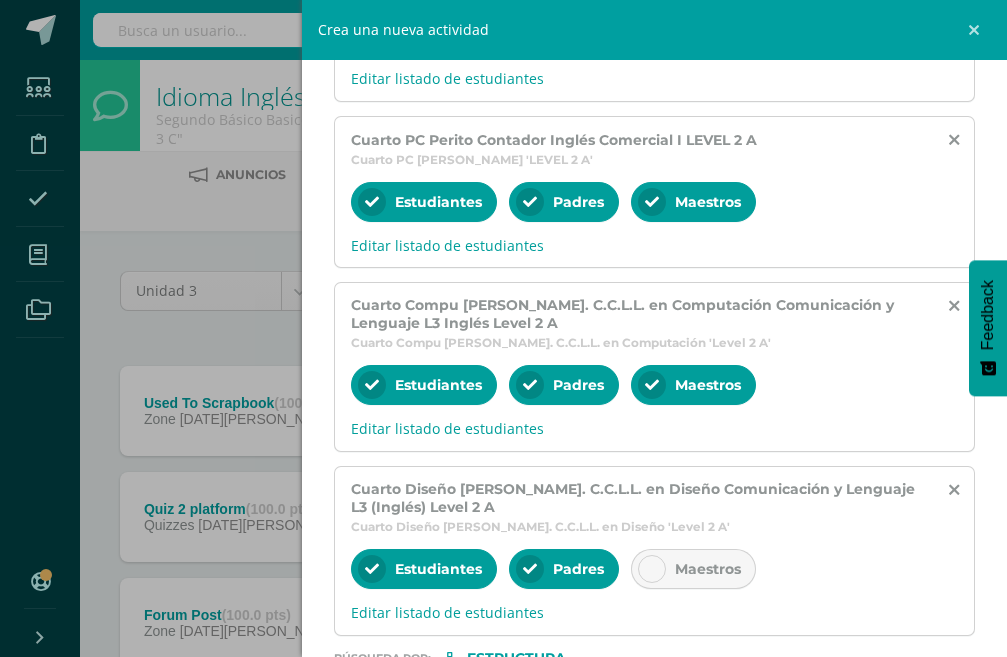 click on "Maestros" at bounding box center [693, 569] 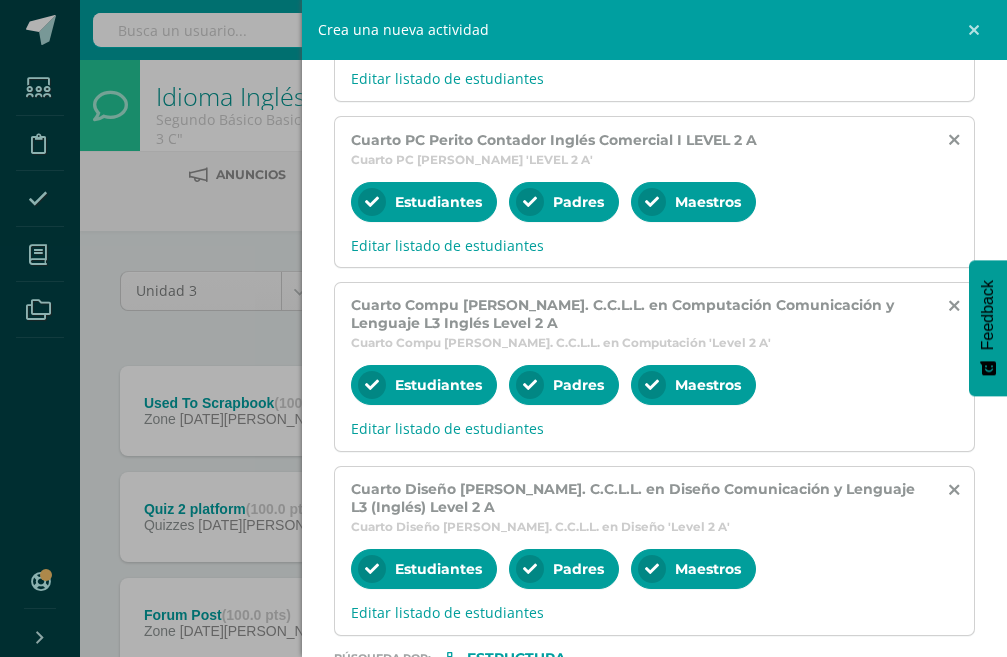 scroll, scrollTop: 668, scrollLeft: 0, axis: vertical 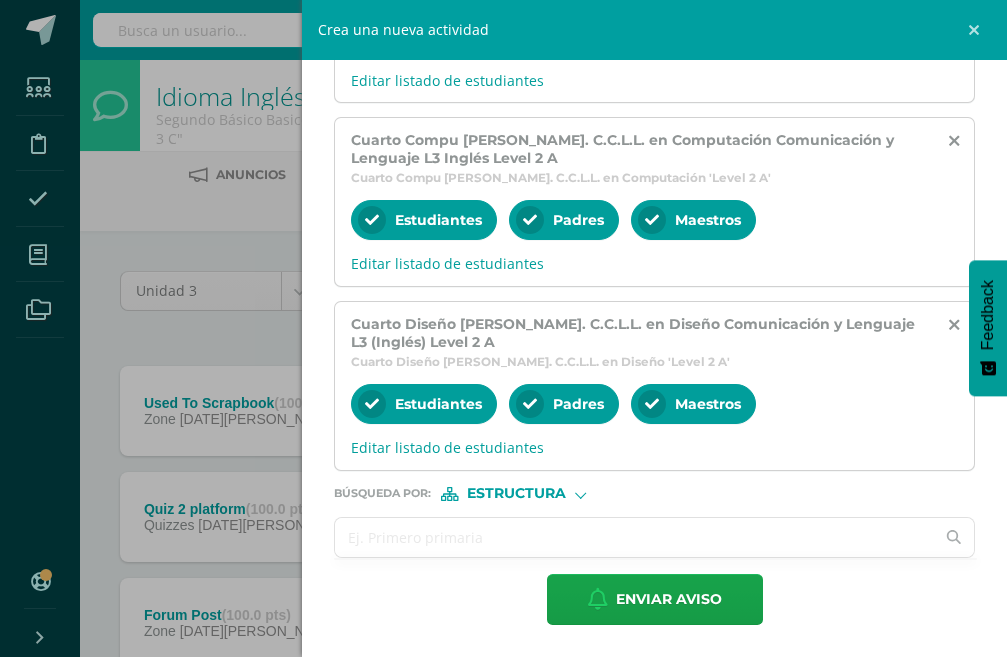 click at bounding box center [634, 537] 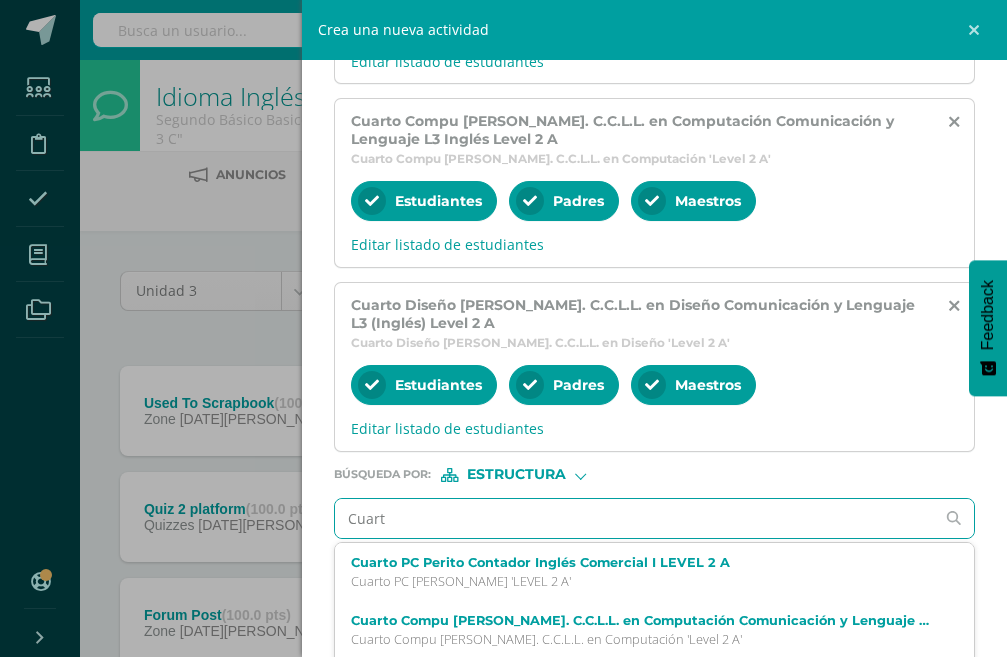 type on "Cuarto" 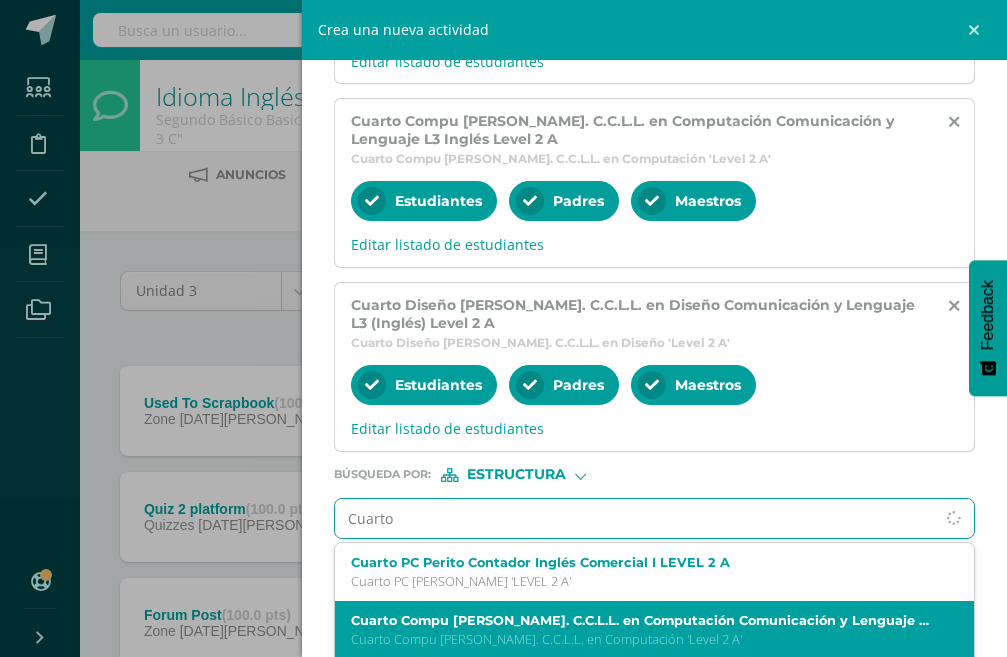 scroll, scrollTop: 689, scrollLeft: 0, axis: vertical 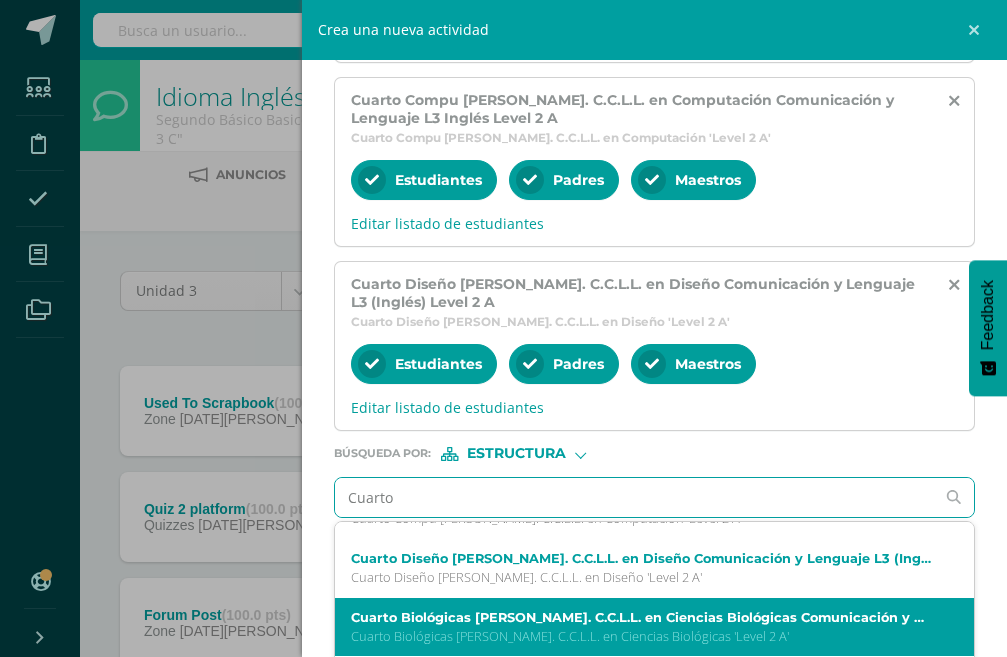 click on "Cuarto Biológicas [PERSON_NAME]. C.C.L.L.  en Ciencias Biológicas Comunicación y Lenguaje L3 Inglés Level 2 A" at bounding box center (641, 617) 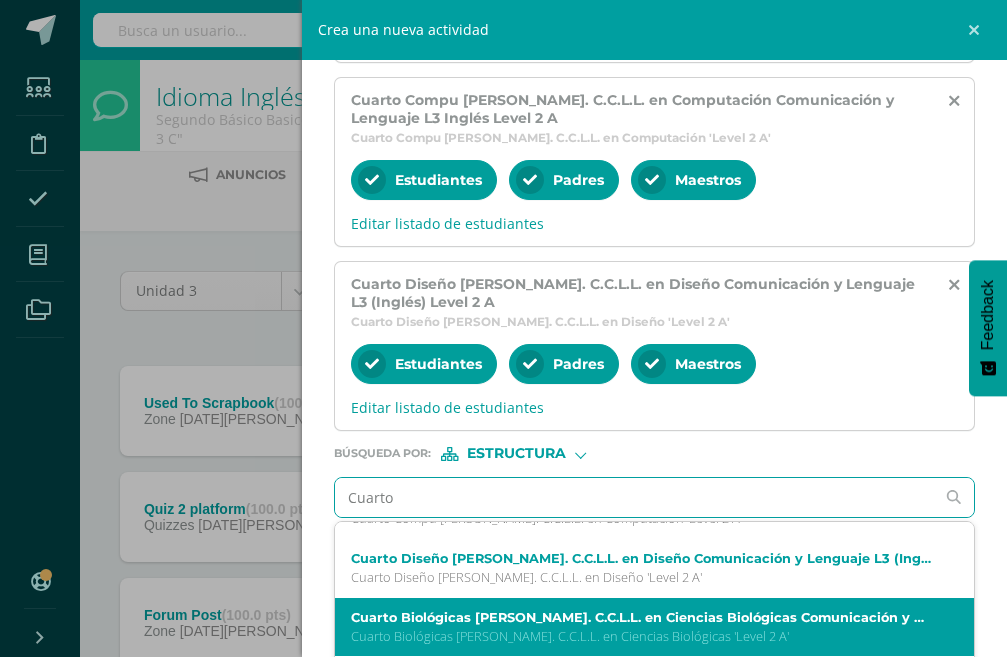 scroll, scrollTop: 0, scrollLeft: 0, axis: both 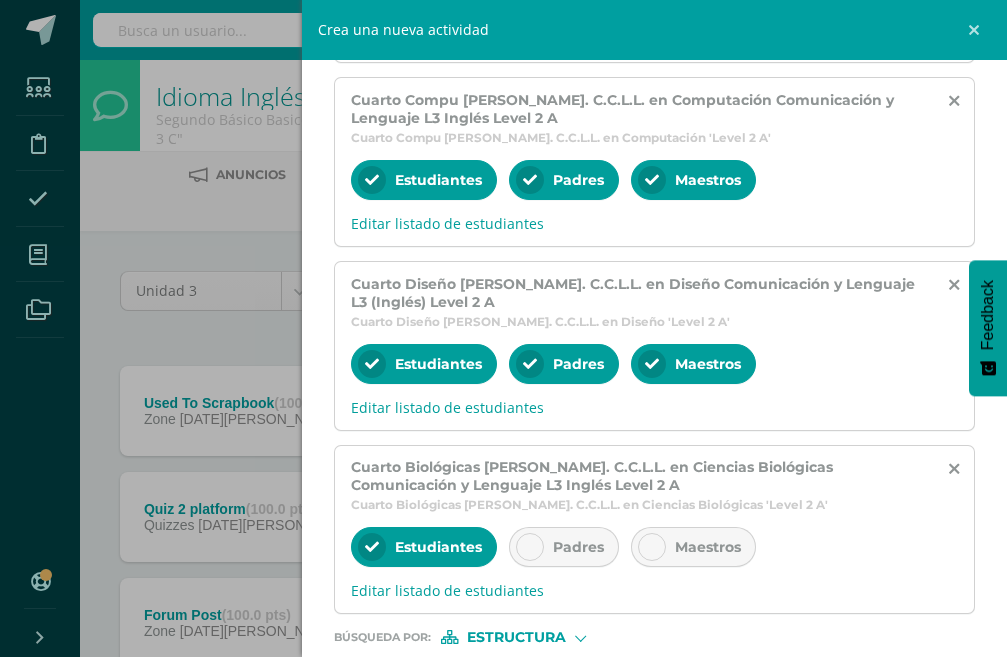 click on "Padres" at bounding box center [578, 547] 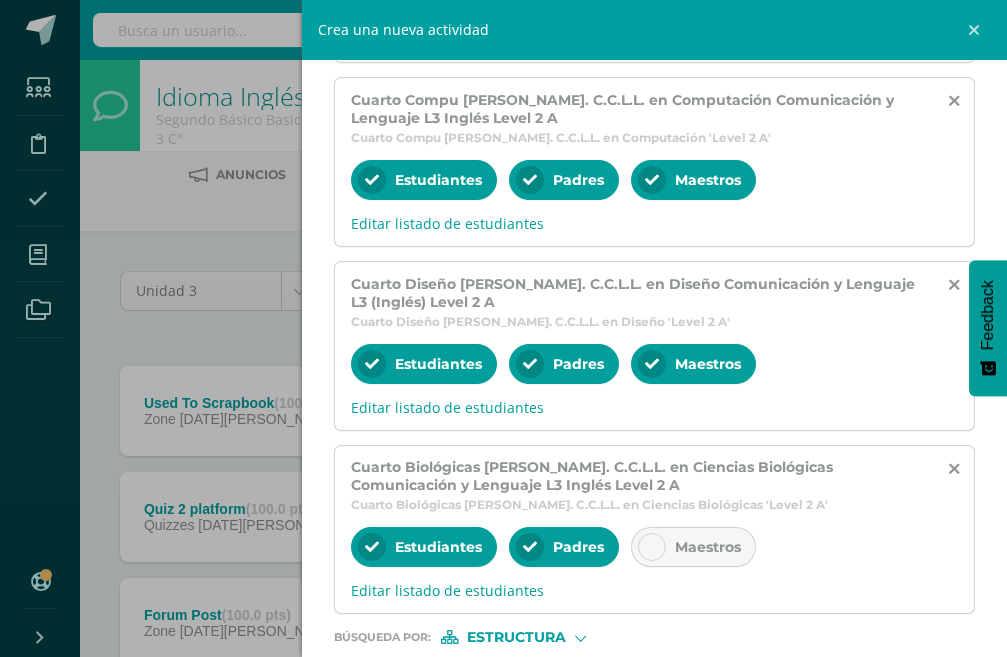 click on "Maestros" at bounding box center [693, 547] 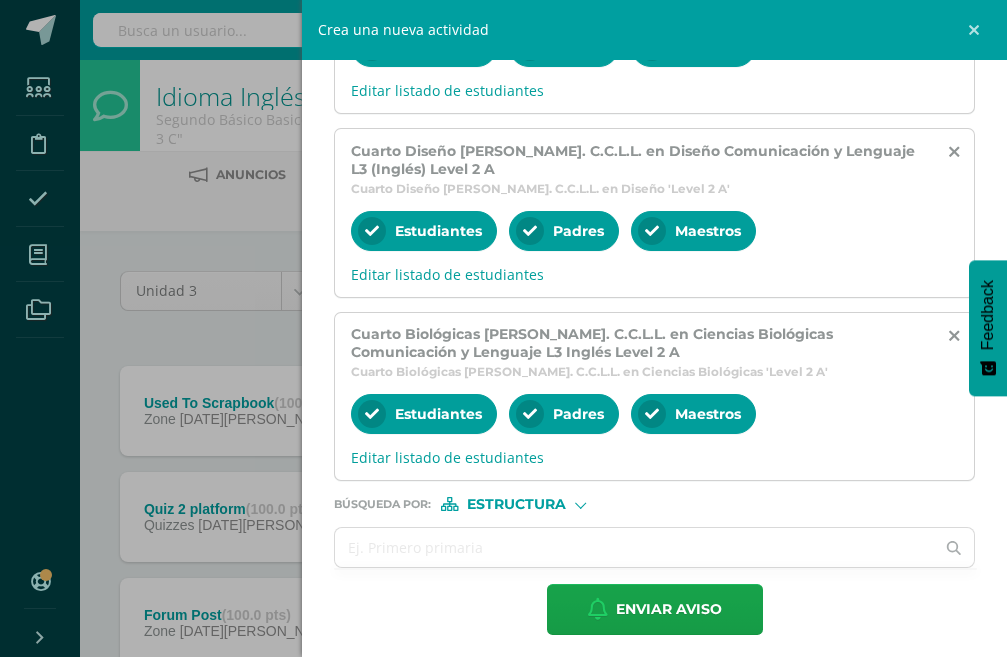 scroll, scrollTop: 851, scrollLeft: 0, axis: vertical 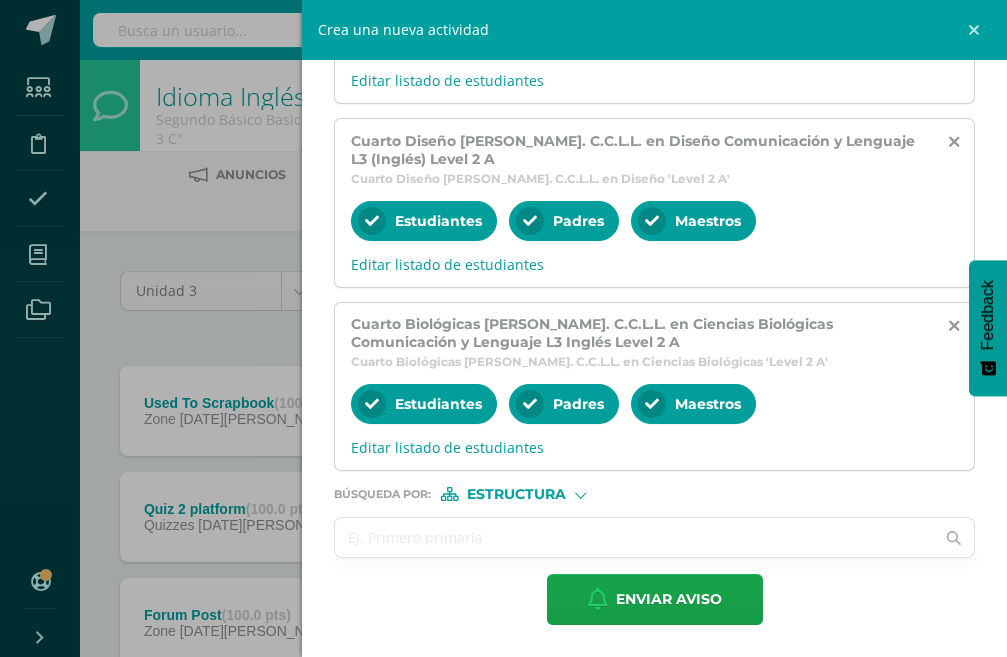 click at bounding box center (634, 537) 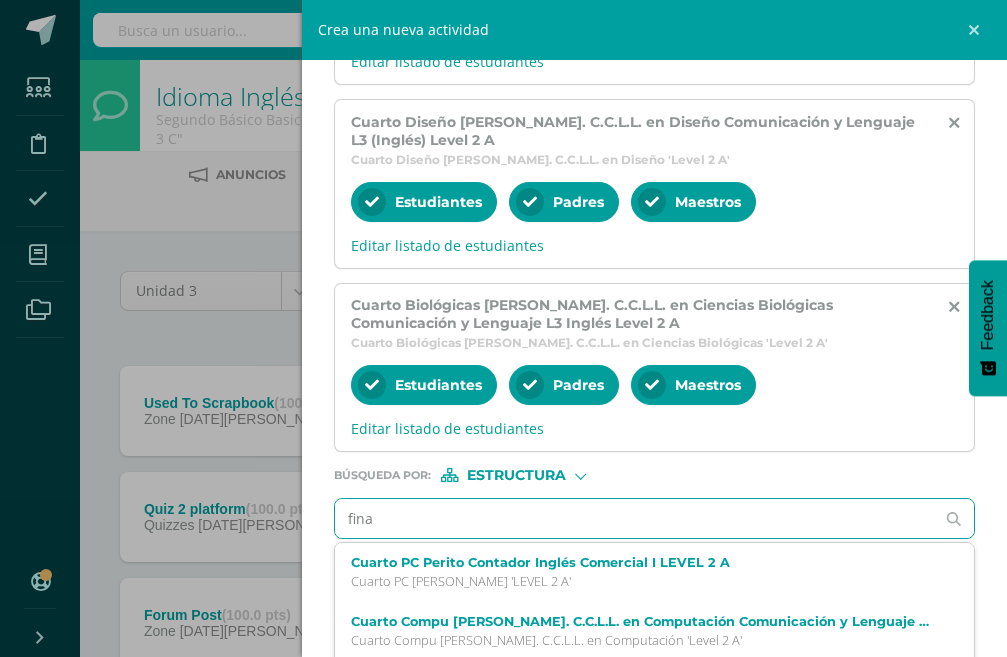type on "finan" 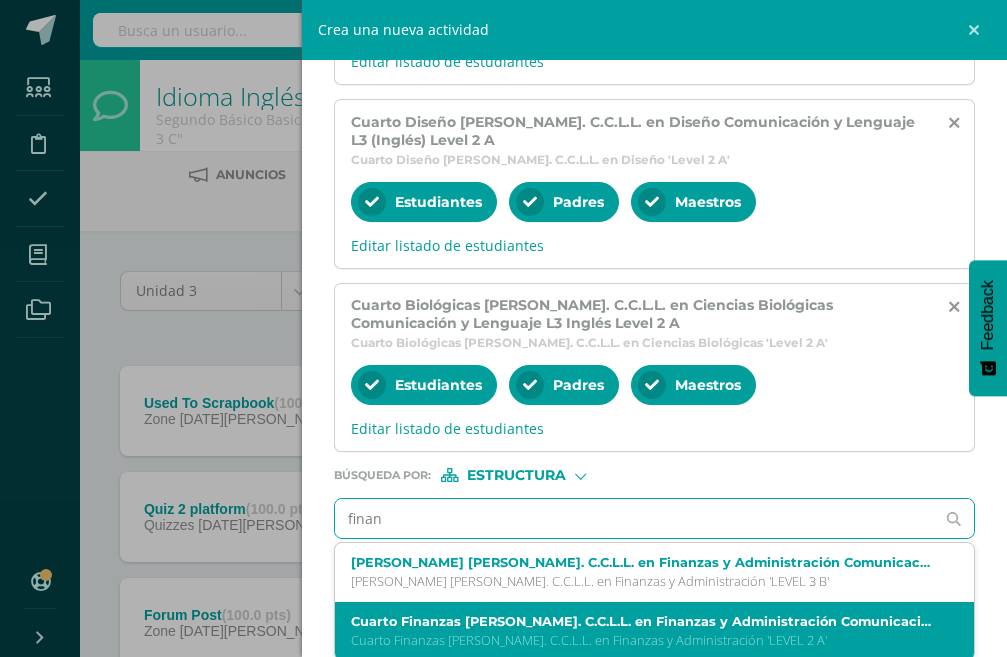 click on "Cuarto Finanzas [PERSON_NAME]. C.C.L.L.  en Finanzas y Administración Comunicación y Lenguaje L3 Idioma Inglés LEVEL 2 A Cuarto Finanzas [PERSON_NAME]. C.C.L.L.  en Finanzas y Administración 'LEVEL 2 A'" at bounding box center [654, 631] 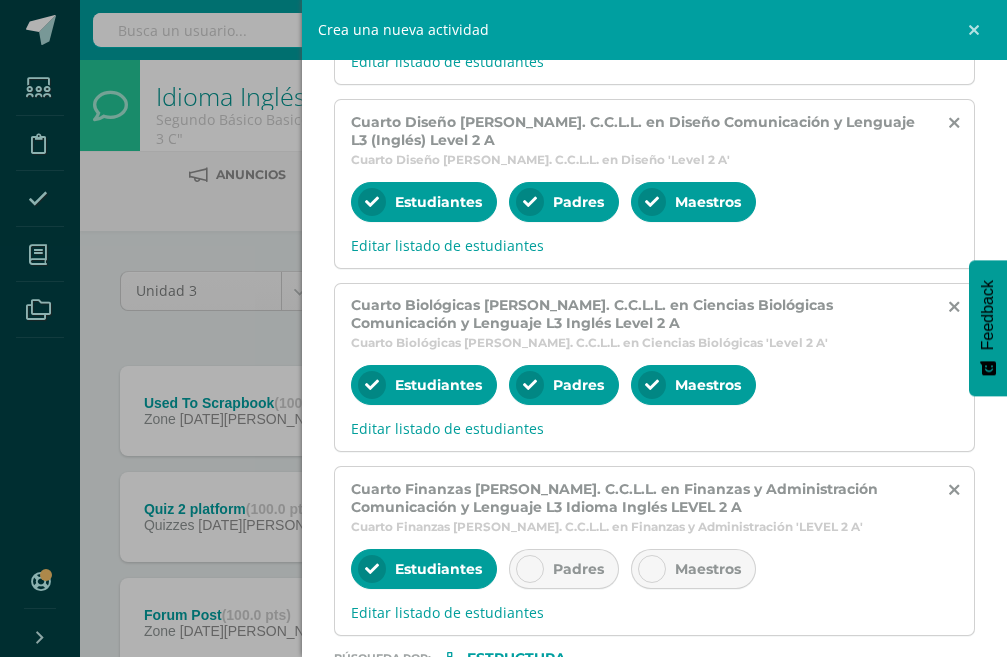 click on "Padres" at bounding box center (564, 569) 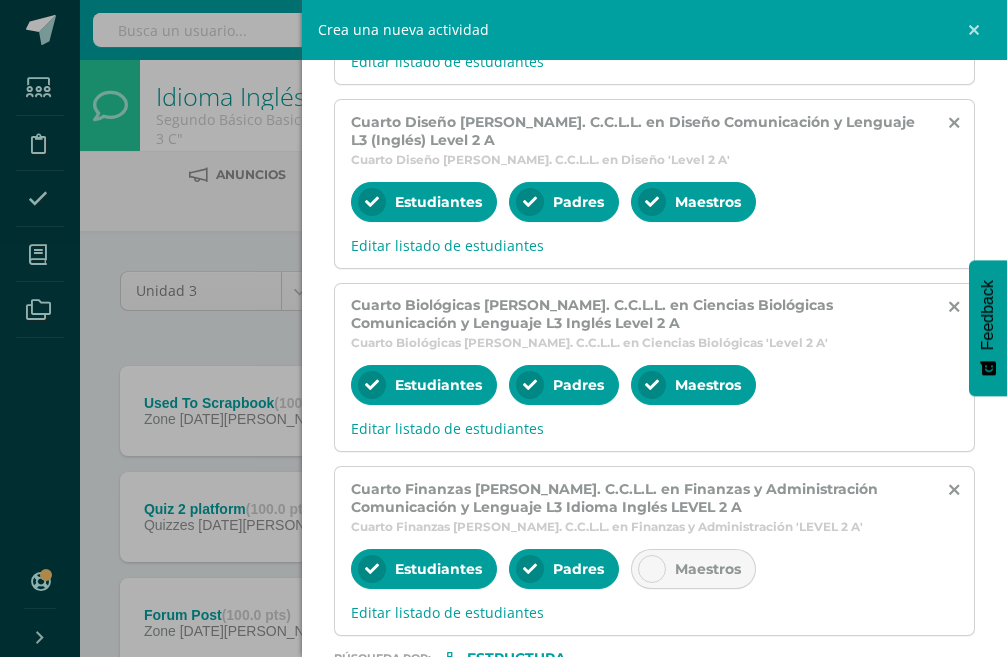click on "Maestros" at bounding box center (708, 569) 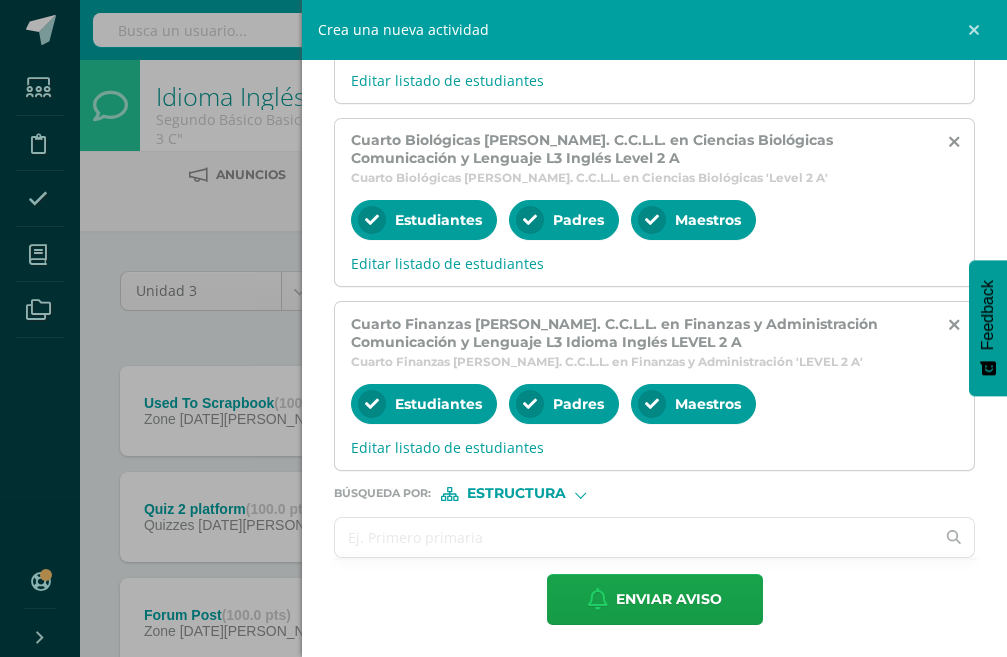 scroll, scrollTop: 1035, scrollLeft: 0, axis: vertical 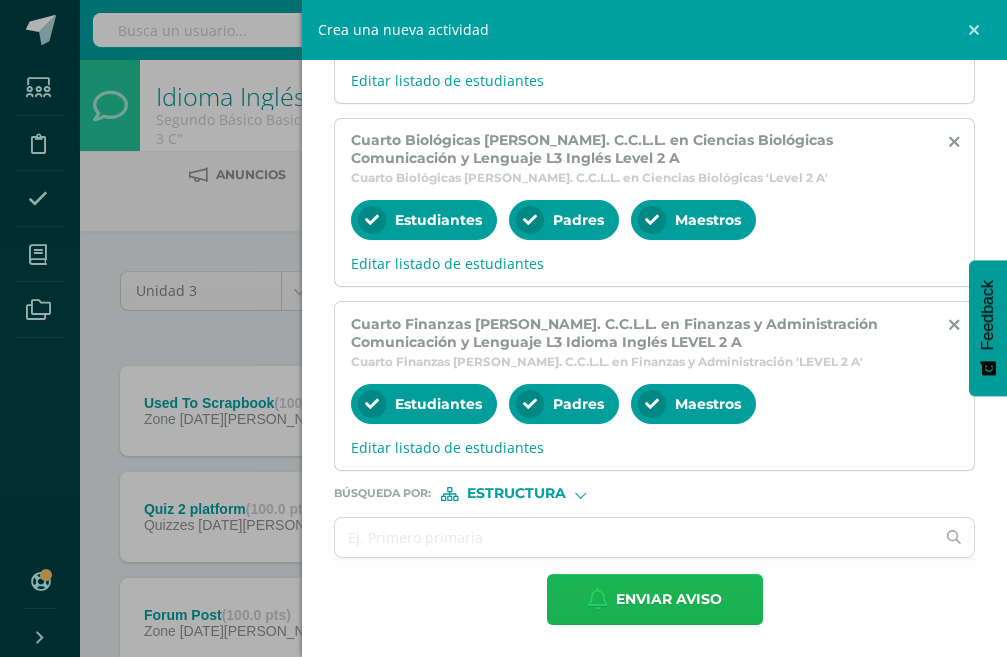click on "Enviar aviso" at bounding box center [669, 599] 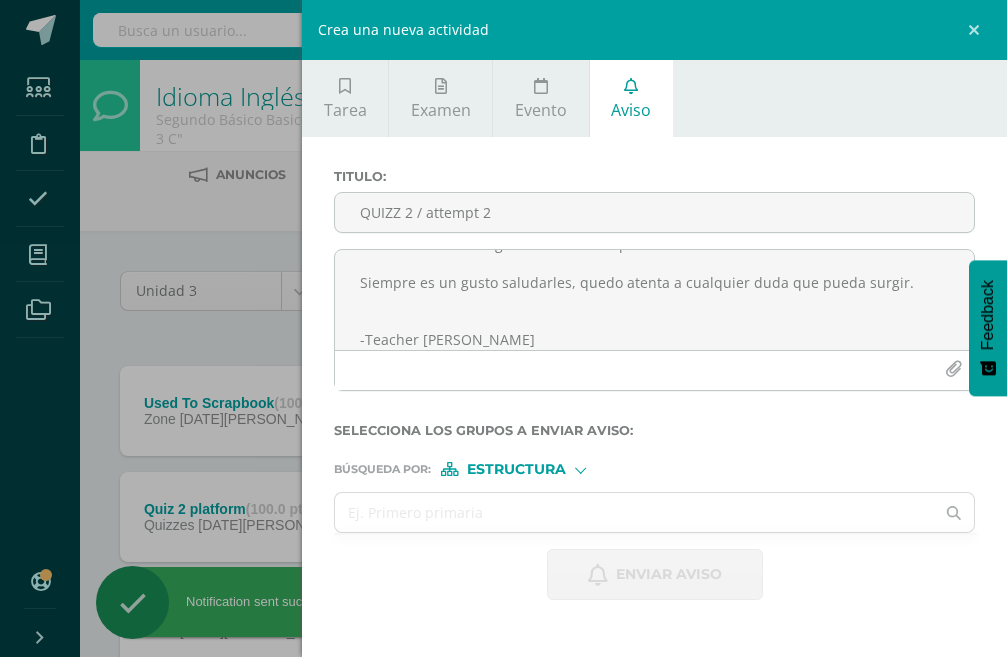 scroll, scrollTop: 0, scrollLeft: 0, axis: both 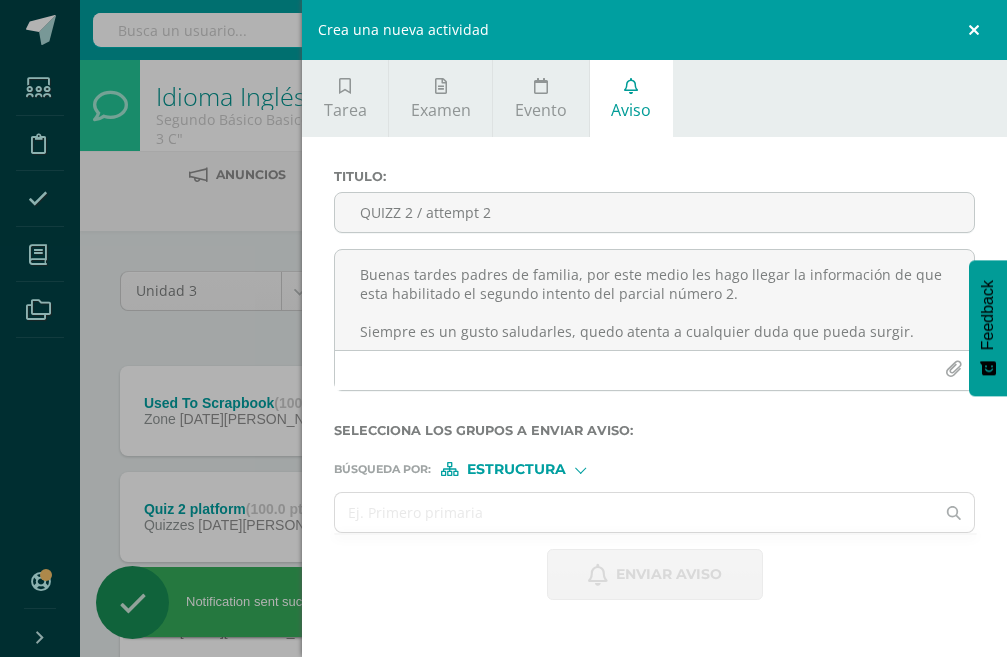 click at bounding box center (977, 30) 